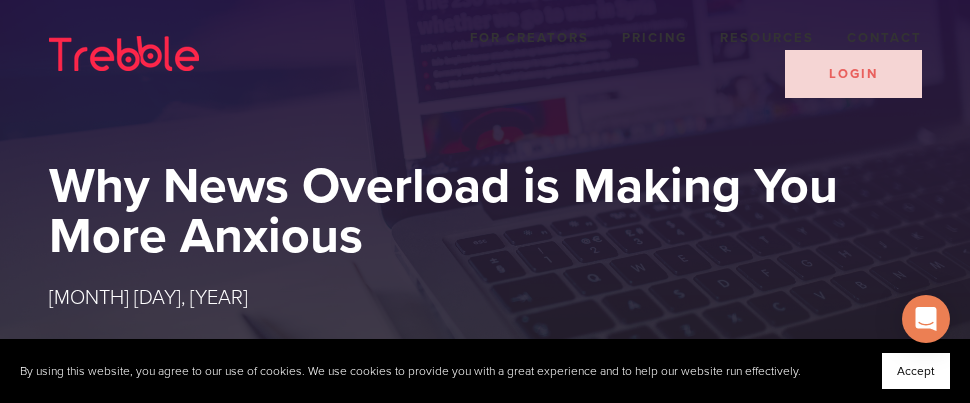 scroll, scrollTop: 0, scrollLeft: 0, axis: both 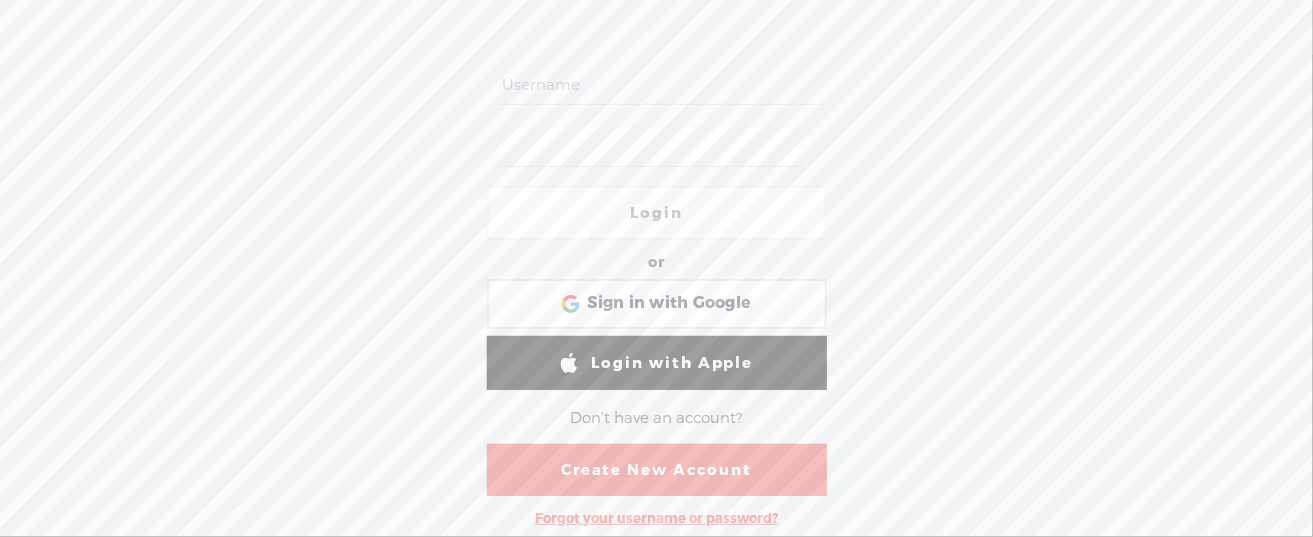 click at bounding box center [660, 85] 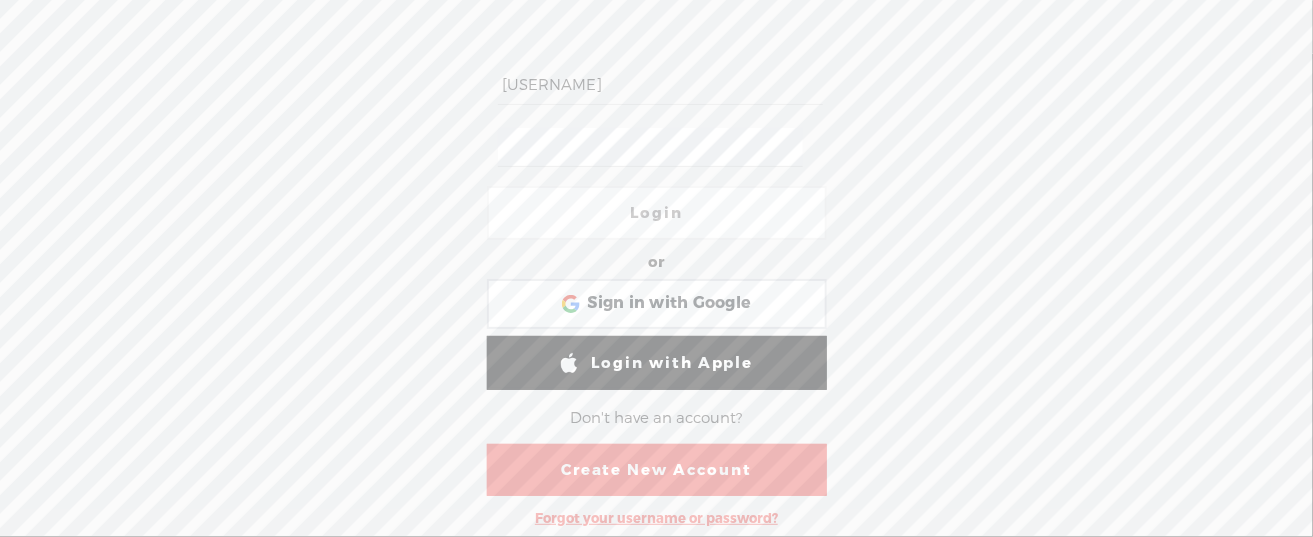 type on "[USERNAME]" 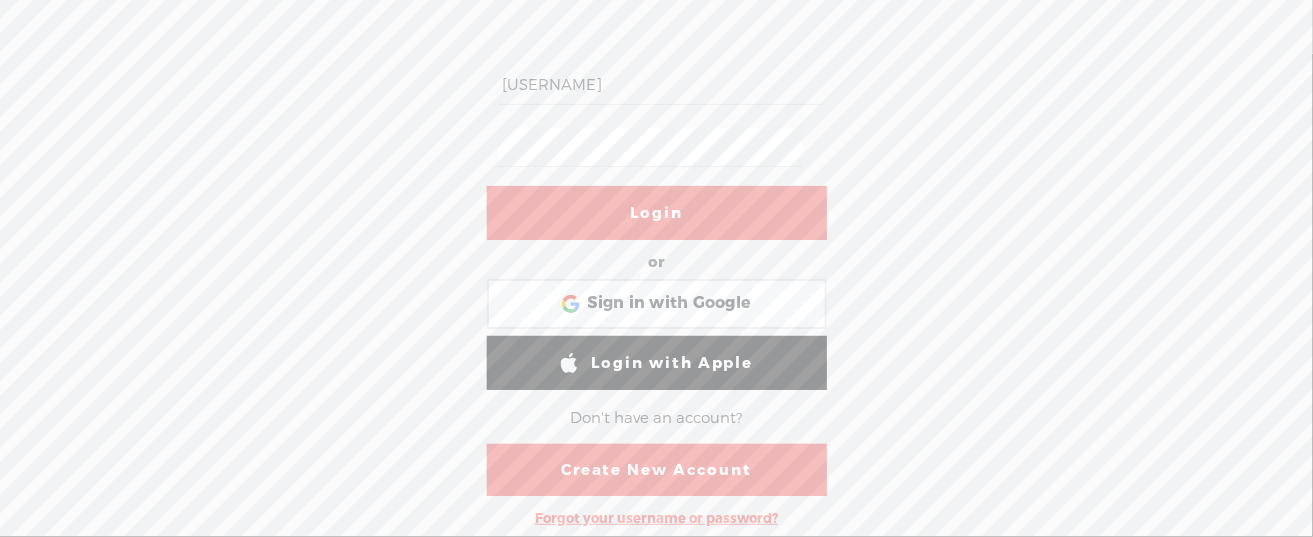 click on "Login" at bounding box center [657, 213] 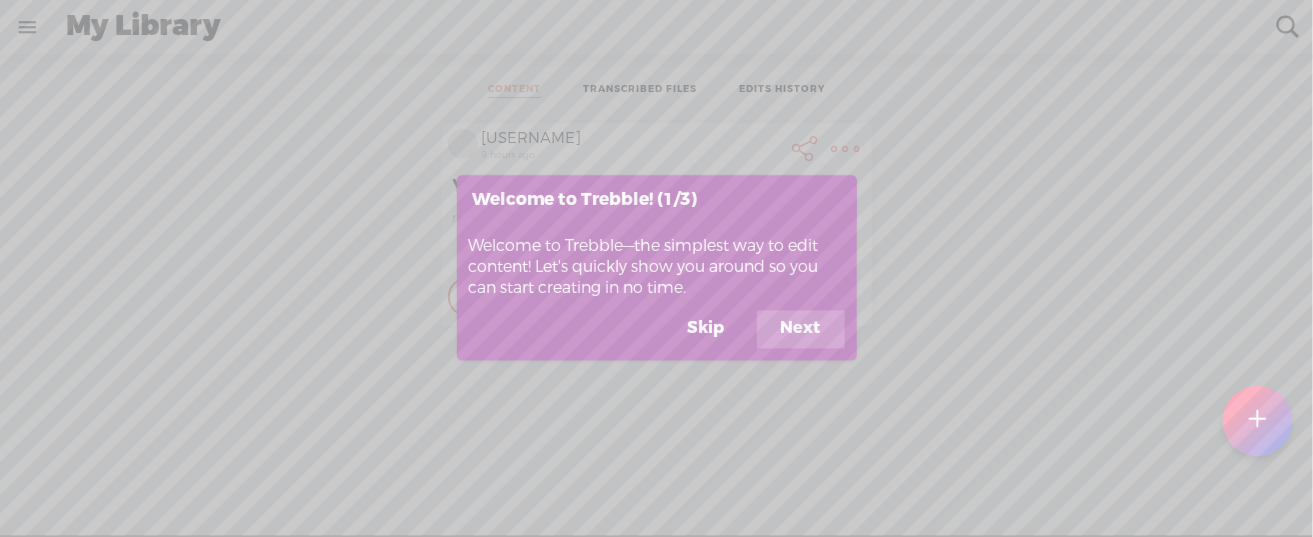 click on "Next" at bounding box center (801, 330) 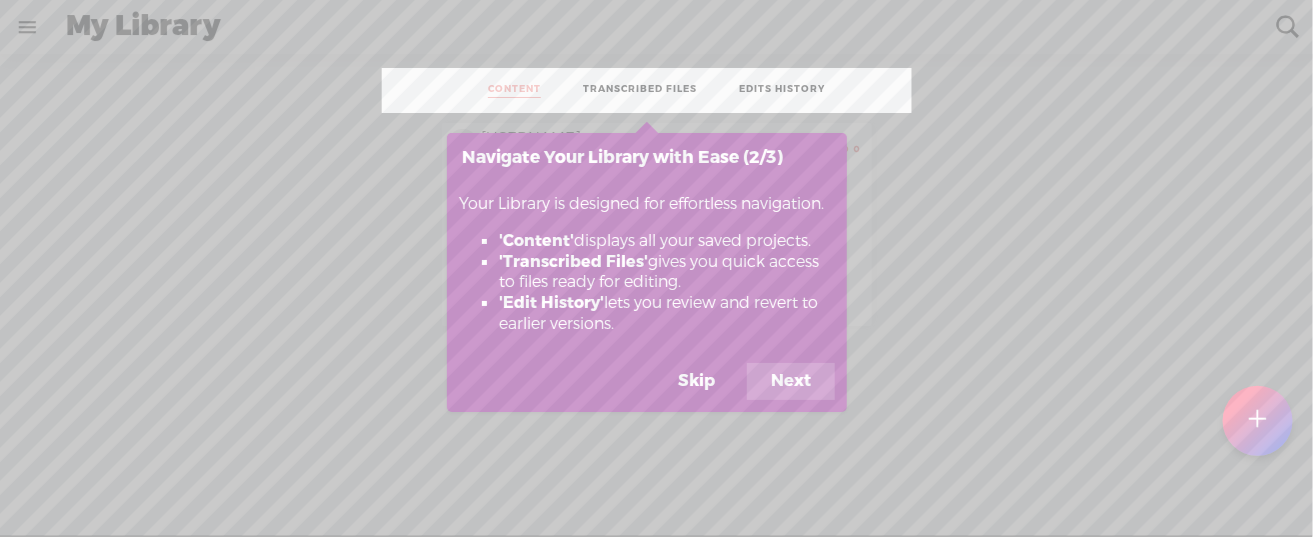 click on "Next" at bounding box center (791, 382) 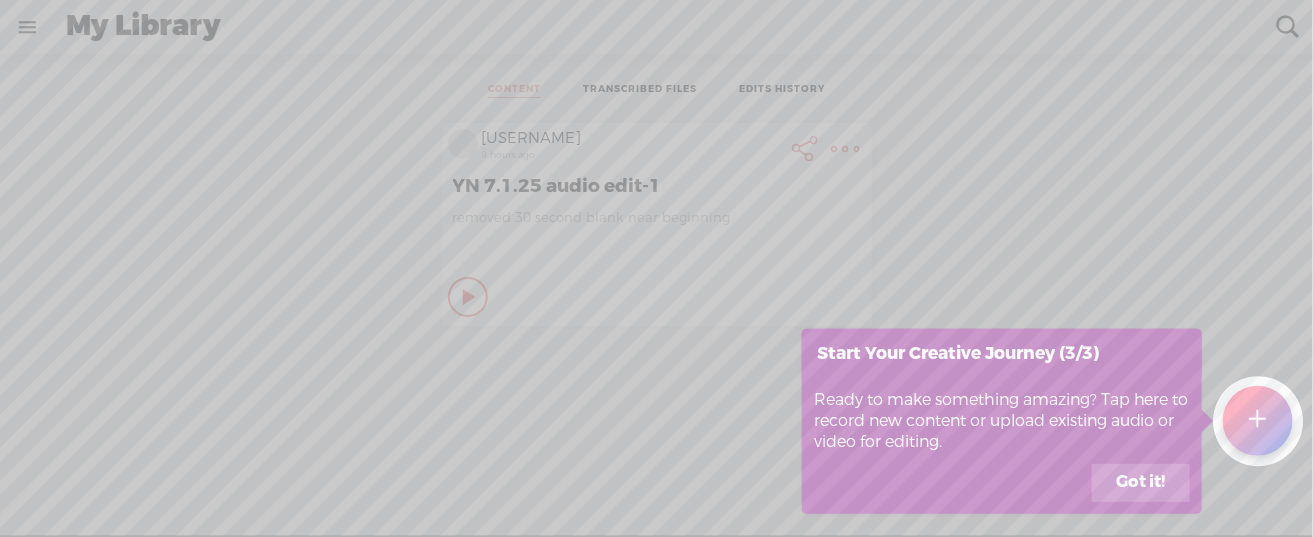 drag, startPoint x: 1120, startPoint y: 484, endPoint x: 1112, endPoint y: 476, distance: 11.313708 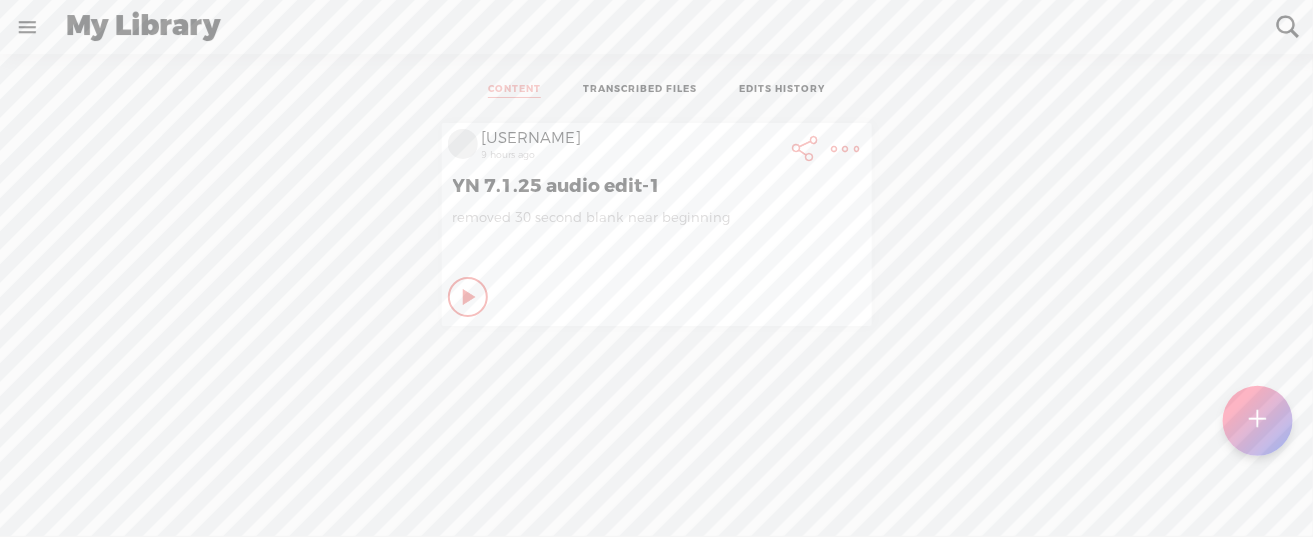 click at bounding box center (27, 27) 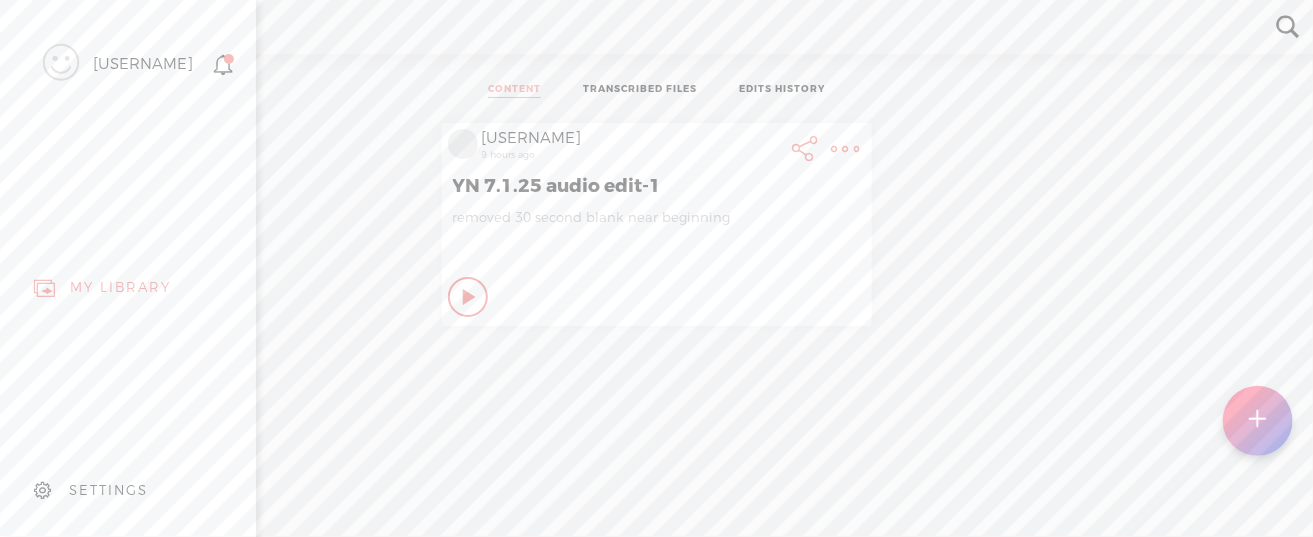 click on "[USERNAME]" at bounding box center [143, 65] 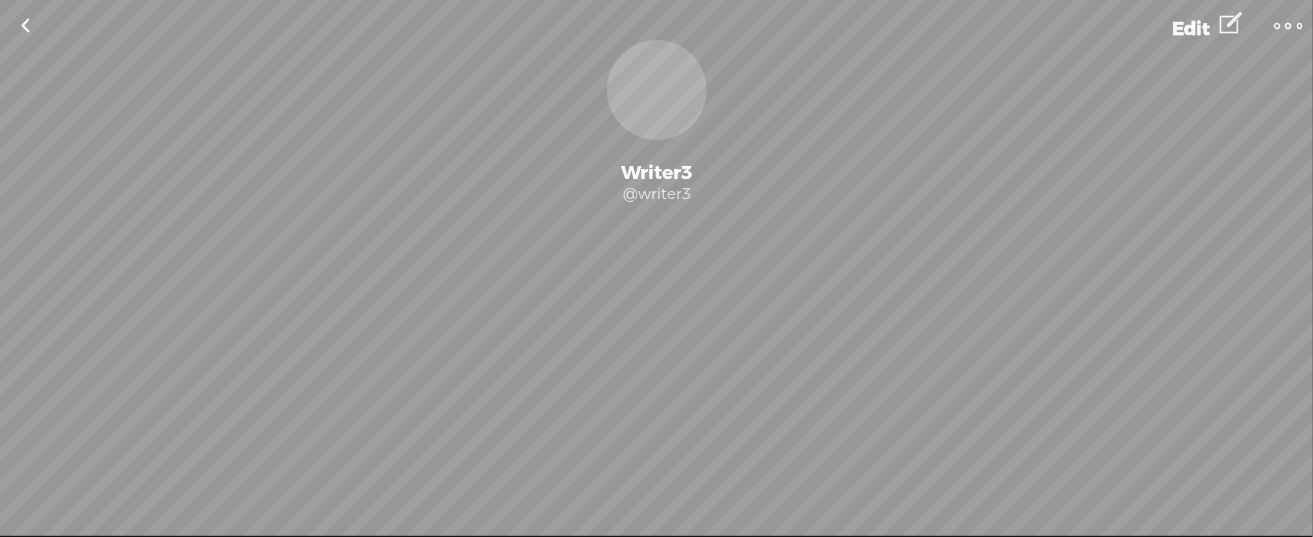click at bounding box center [1288, 26] 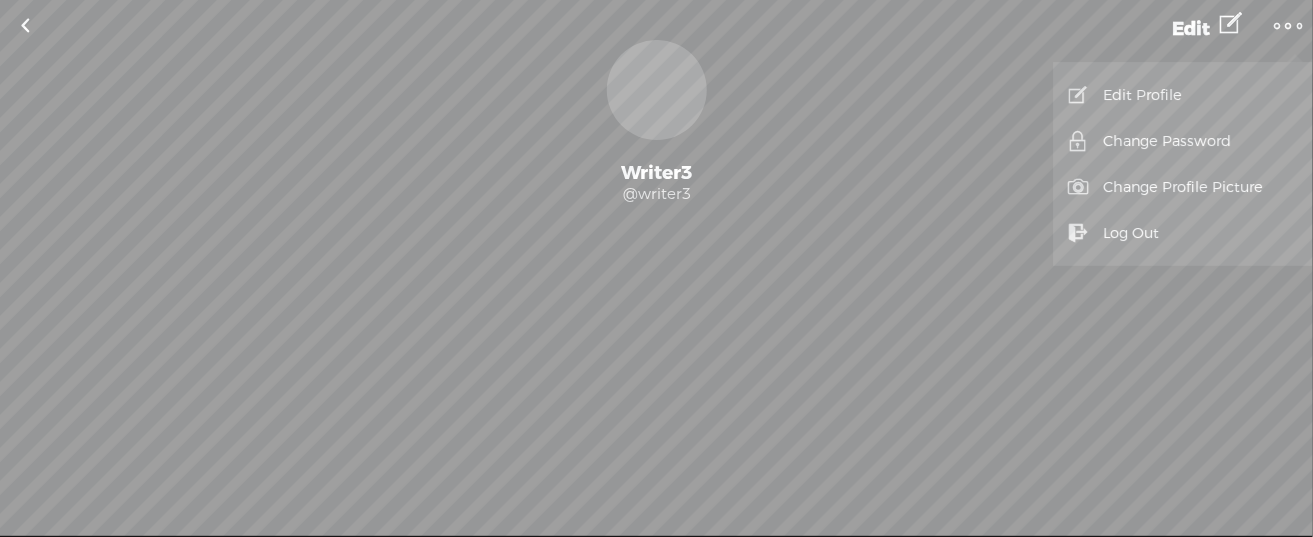 click on "Edit" at bounding box center [1191, 29] 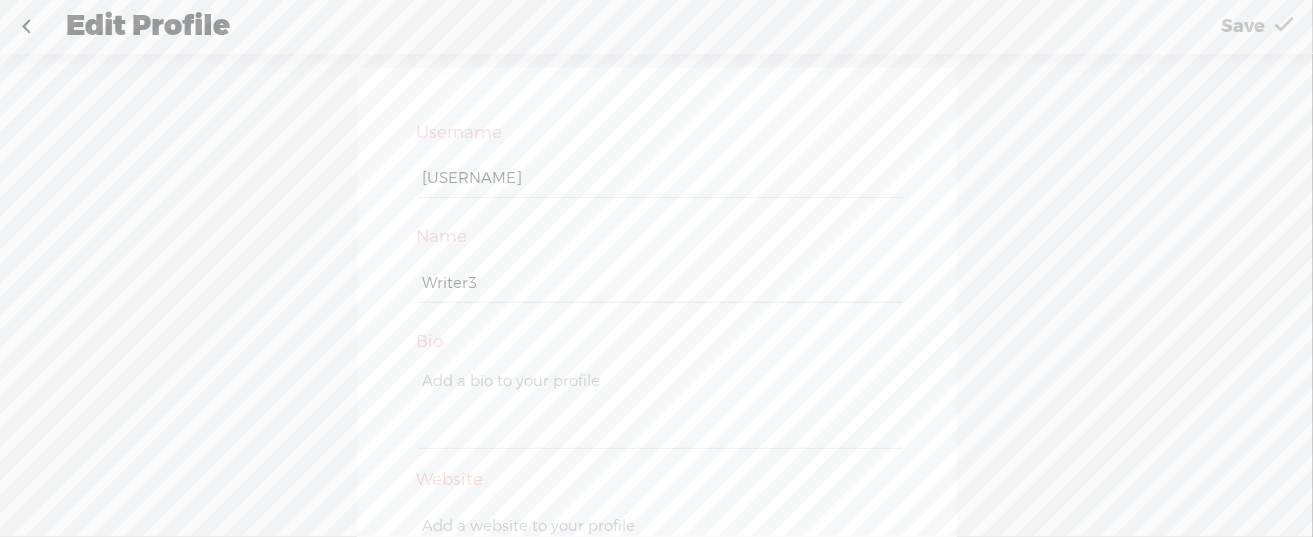 click at bounding box center [26, 27] 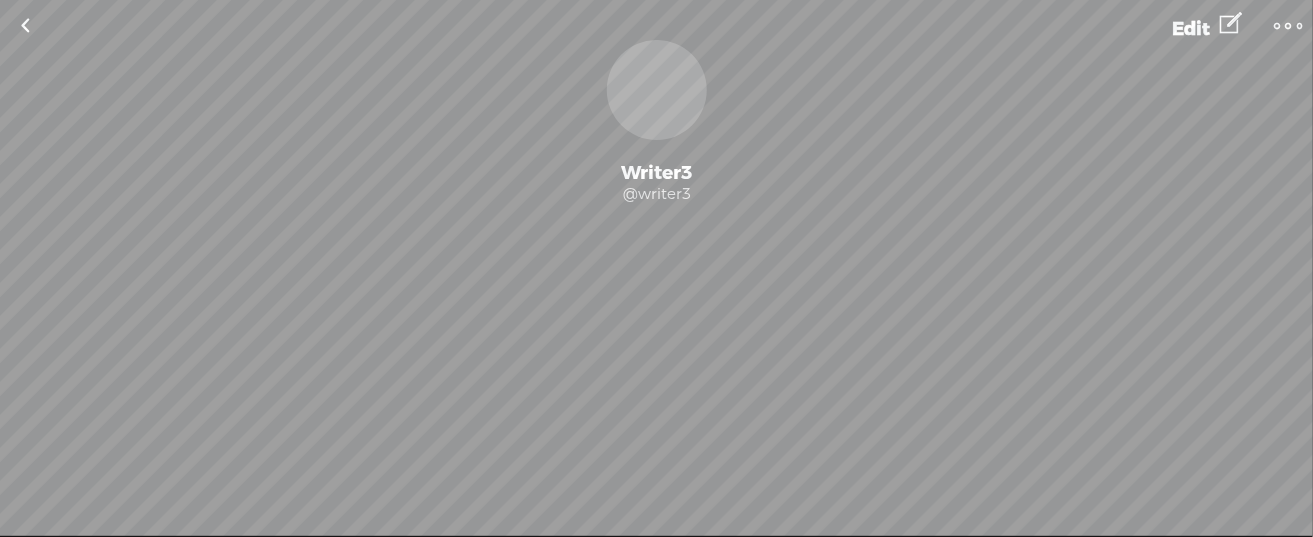 click at bounding box center (25, 26) 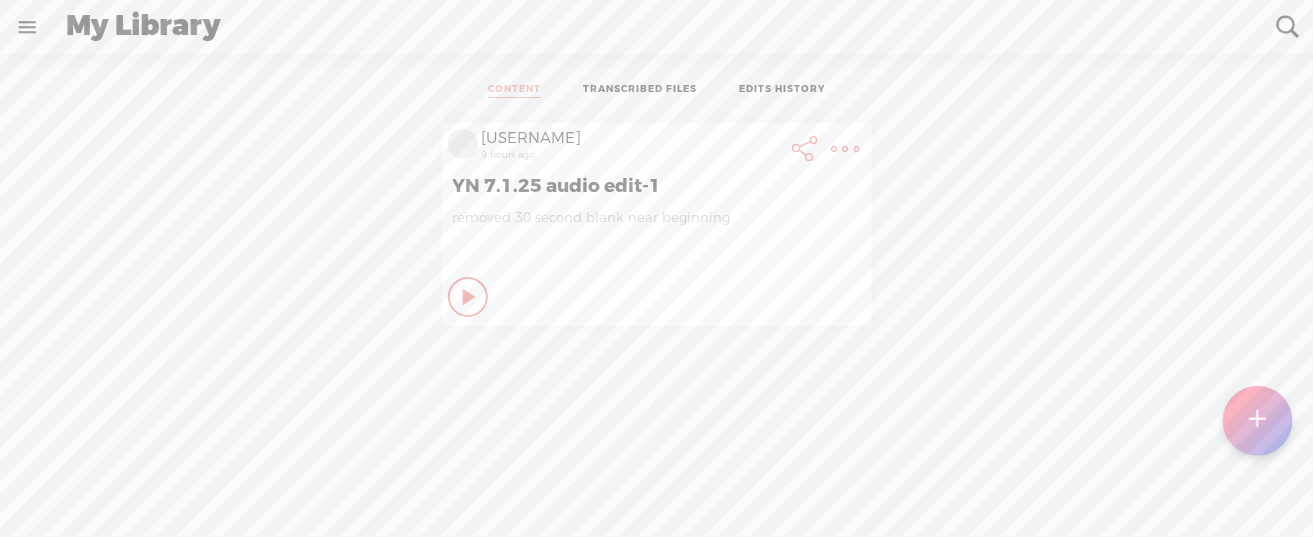scroll, scrollTop: 13, scrollLeft: 0, axis: vertical 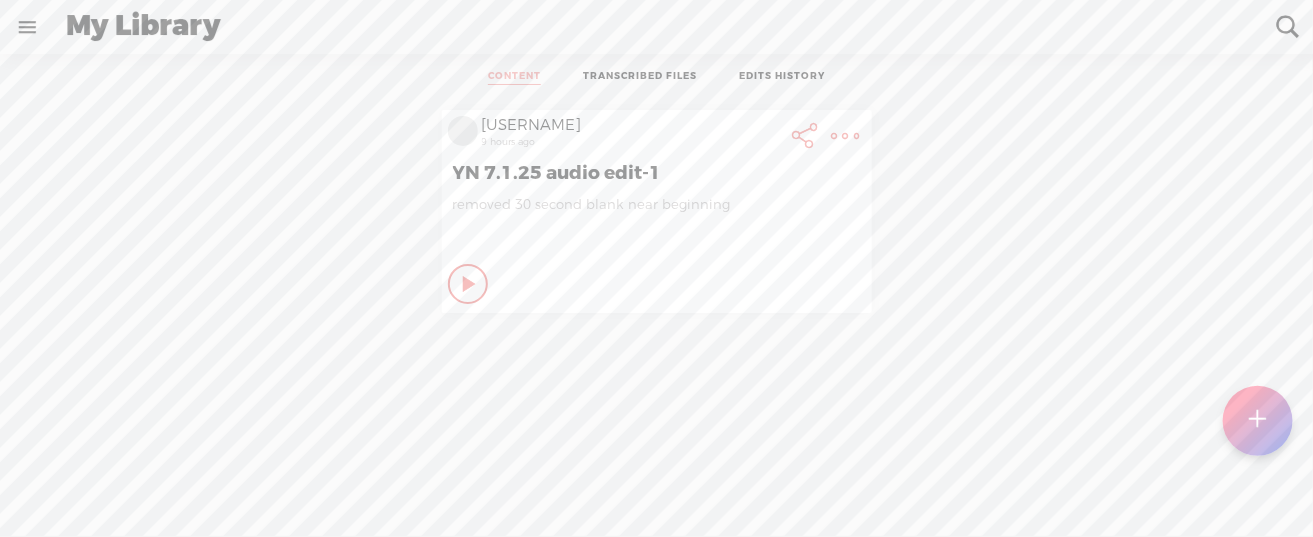 click at bounding box center (1258, 421) 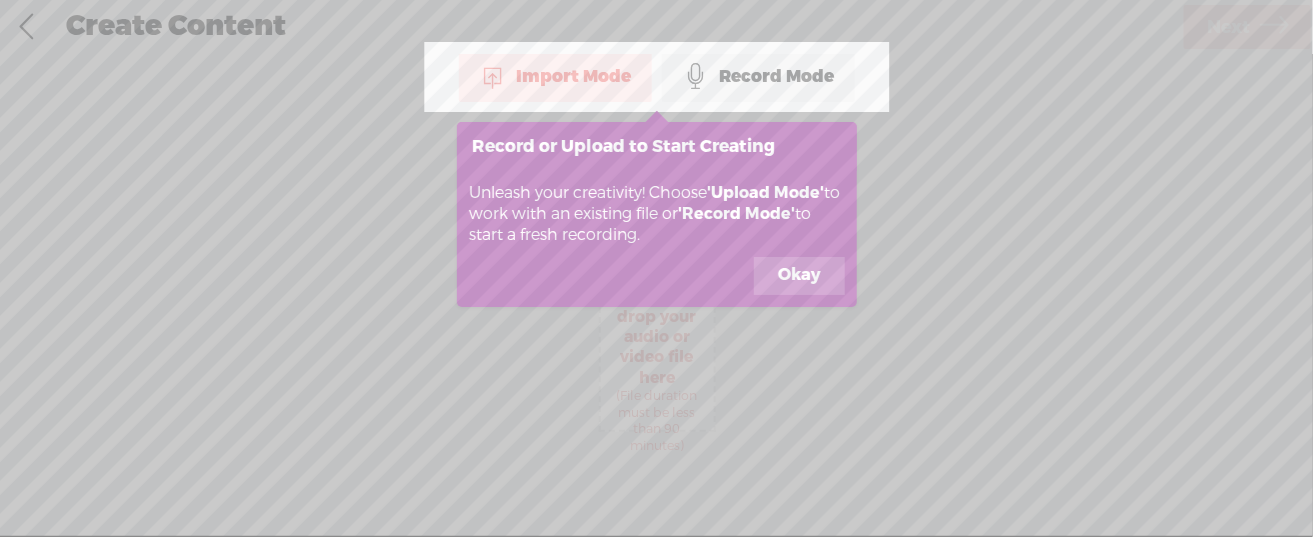 click on "Okay" at bounding box center (799, 276) 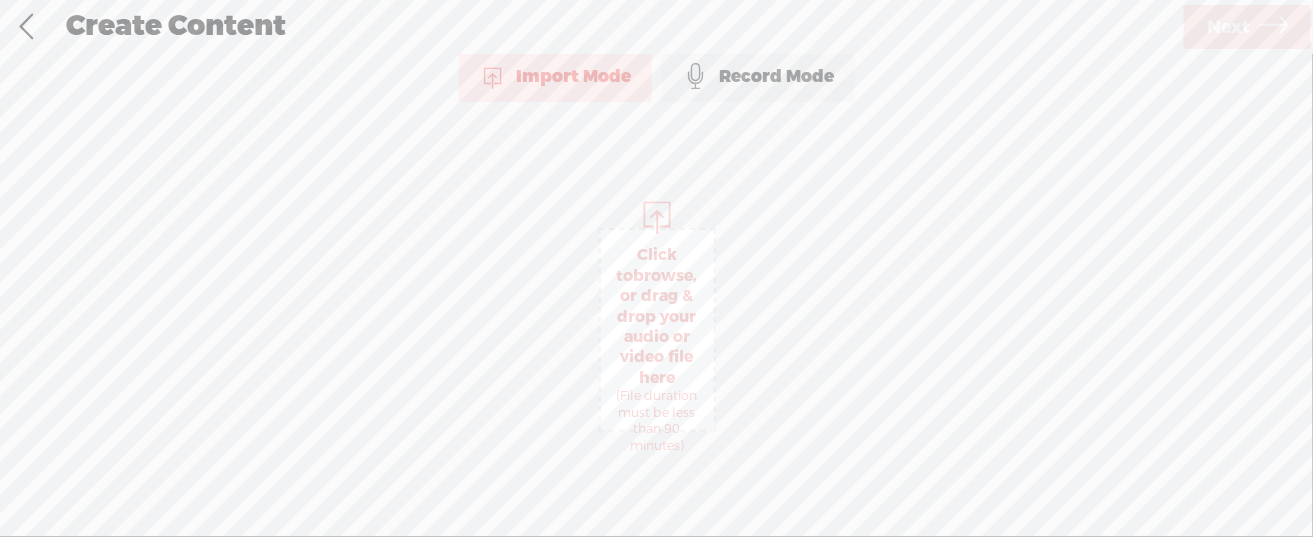 click on "Next" at bounding box center [1228, 27] 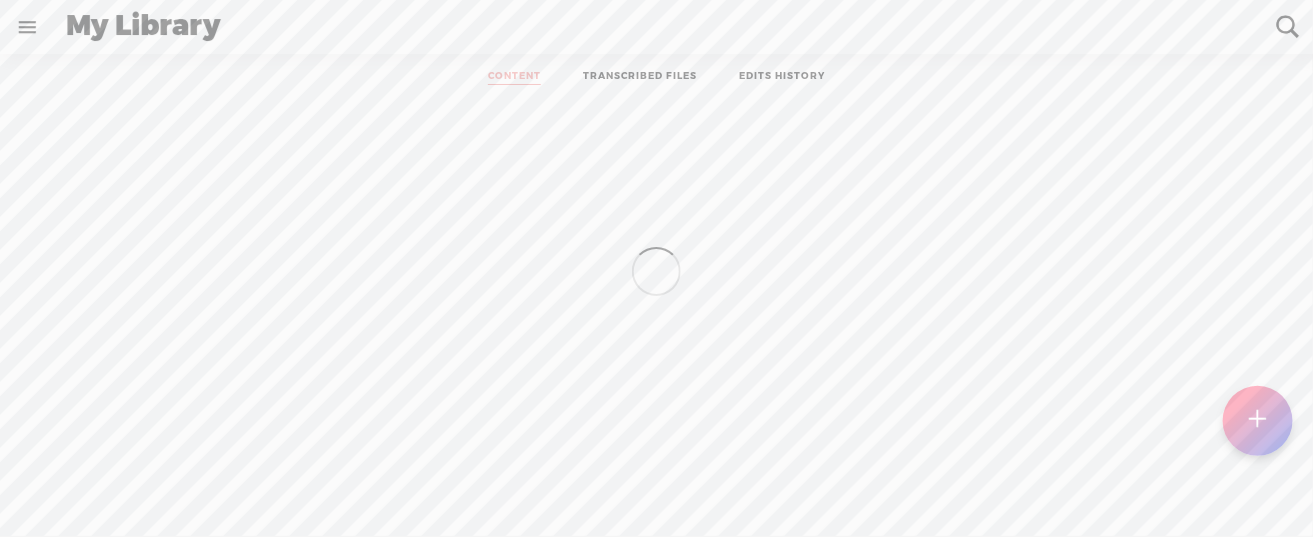 scroll, scrollTop: 0, scrollLeft: 0, axis: both 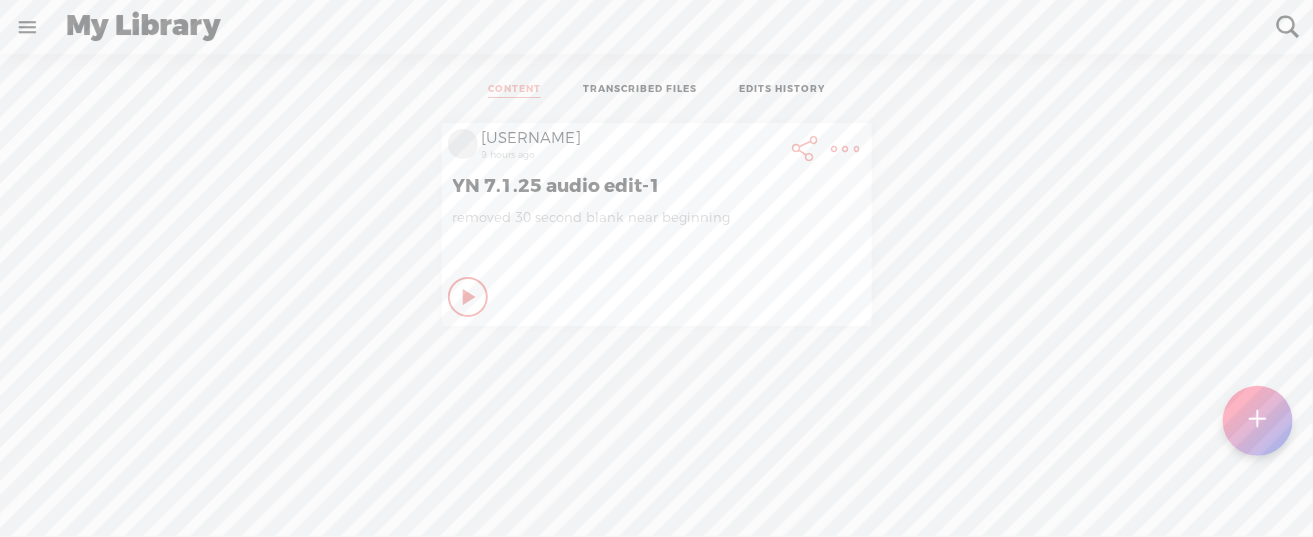click at bounding box center (27, 27) 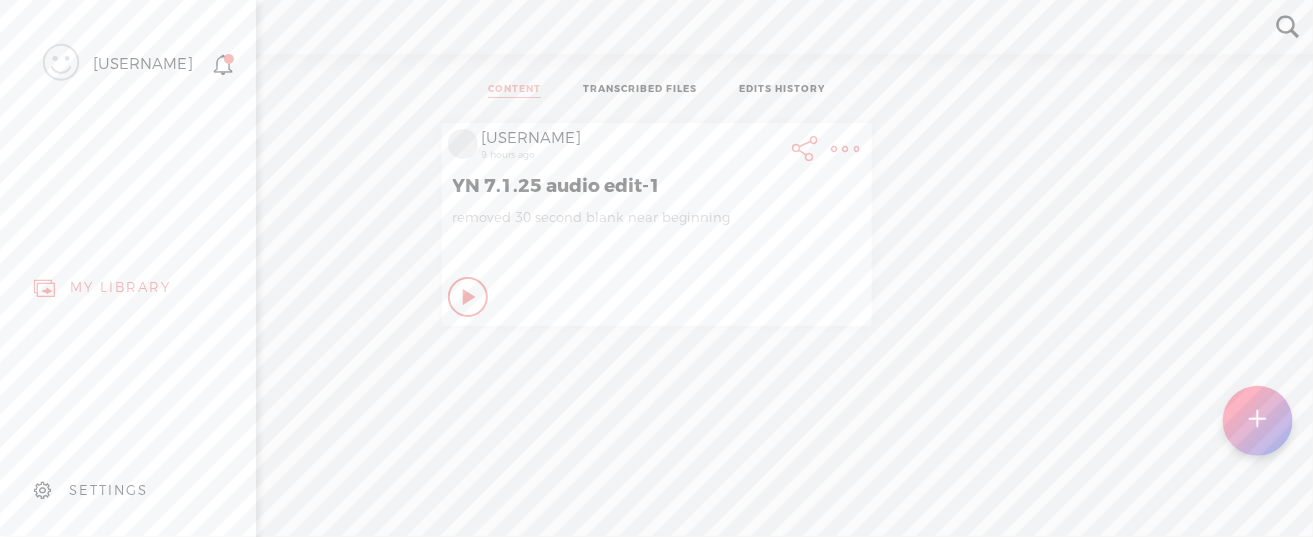 drag, startPoint x: 95, startPoint y: 462, endPoint x: 101, endPoint y: 447, distance: 16.155495 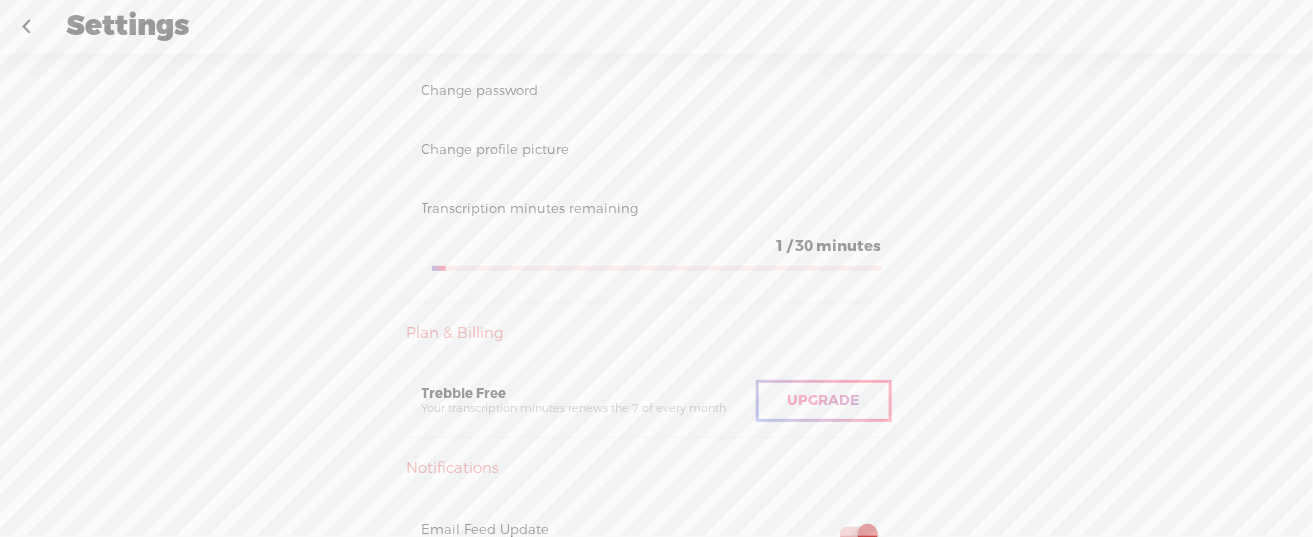 scroll, scrollTop: 400, scrollLeft: 0, axis: vertical 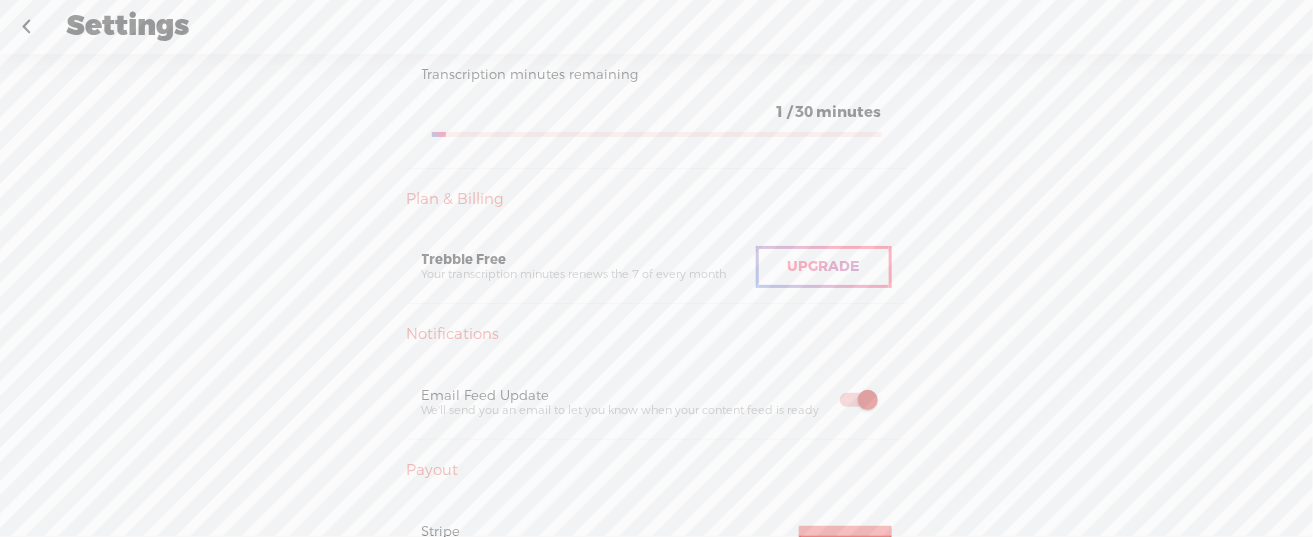 click on "Upgrade" at bounding box center [824, 266] 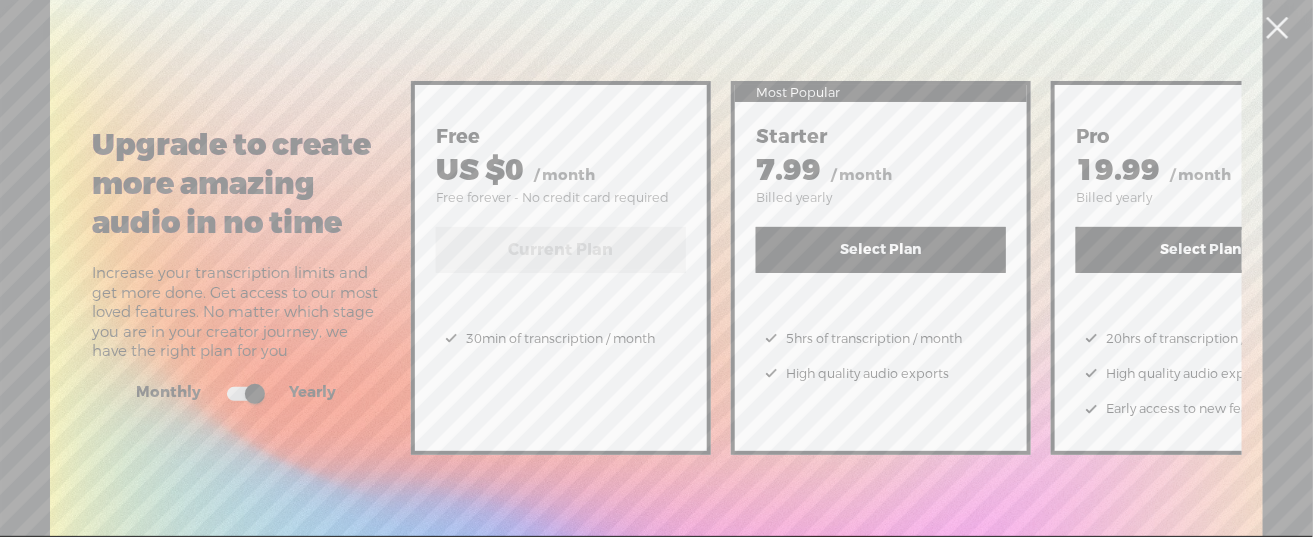 click at bounding box center (245, 394) 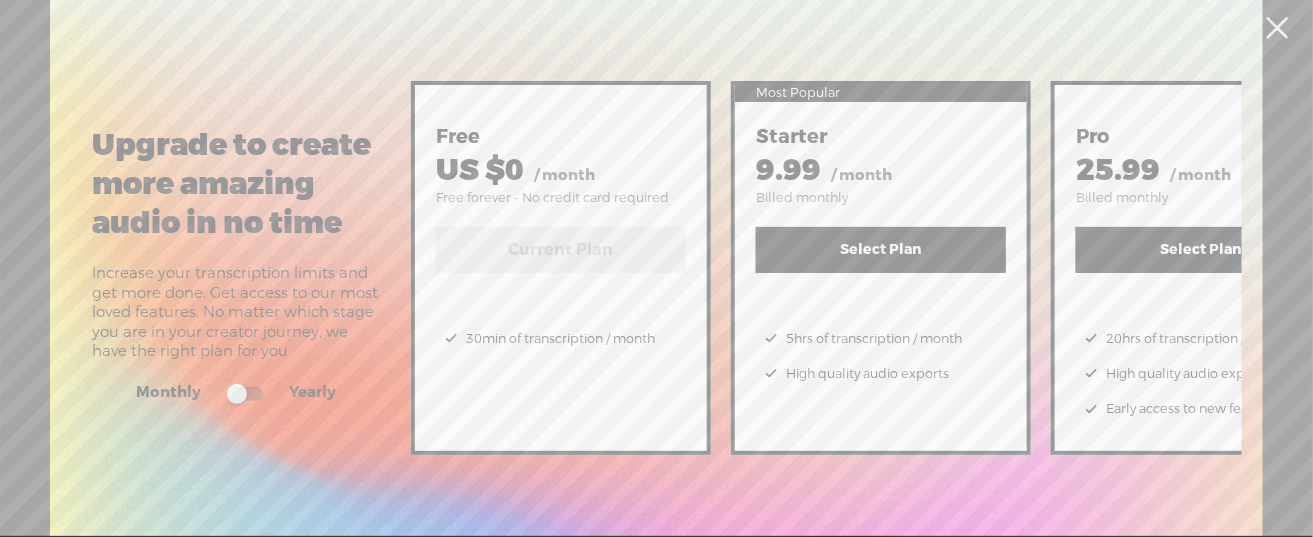 scroll, scrollTop: 0, scrollLeft: 118, axis: horizontal 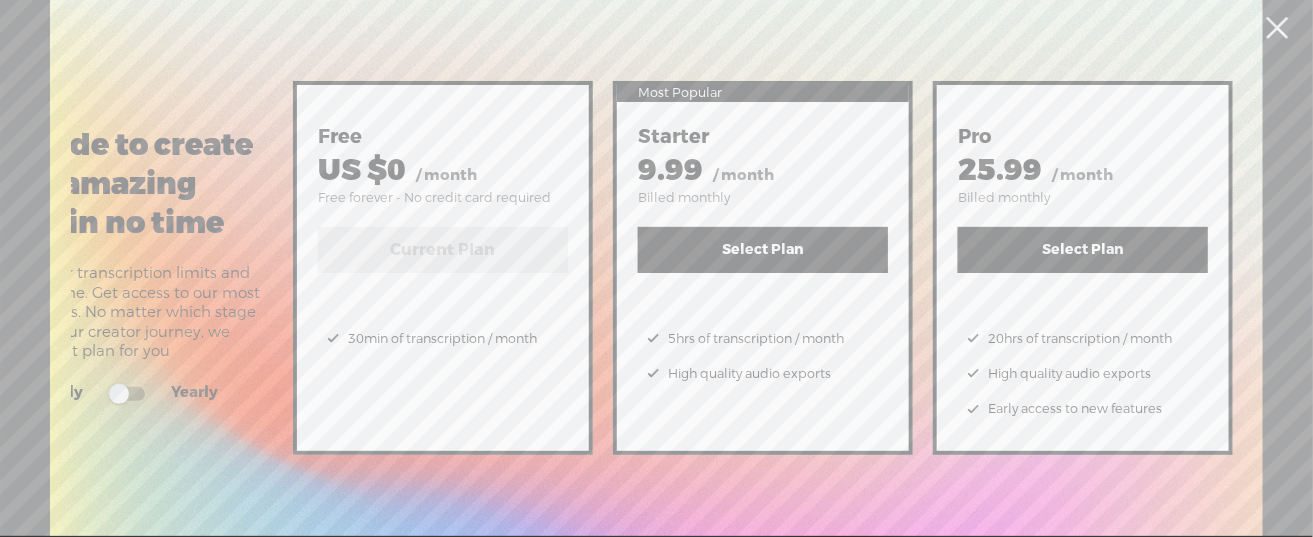 click at bounding box center (1278, 28) 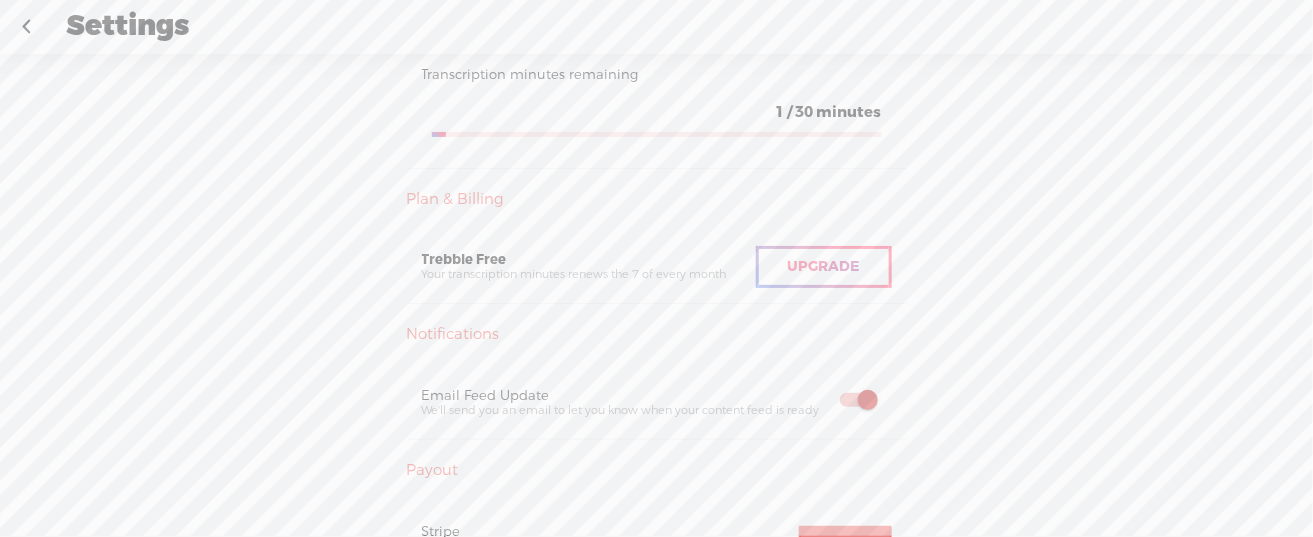 click at bounding box center (26, 27) 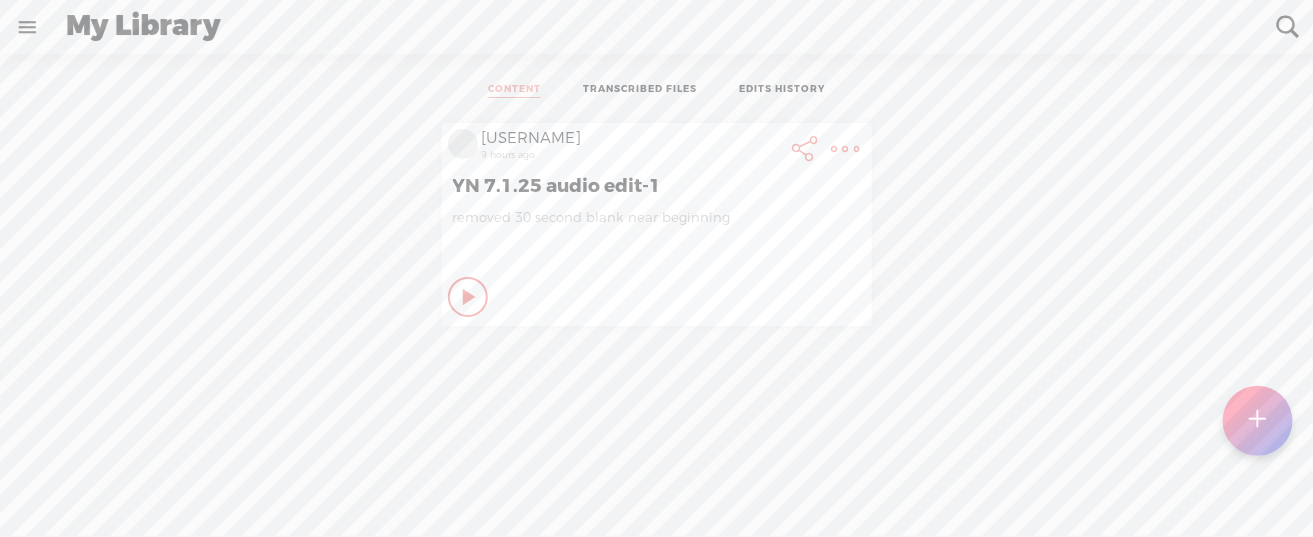 click at bounding box center (27, 27) 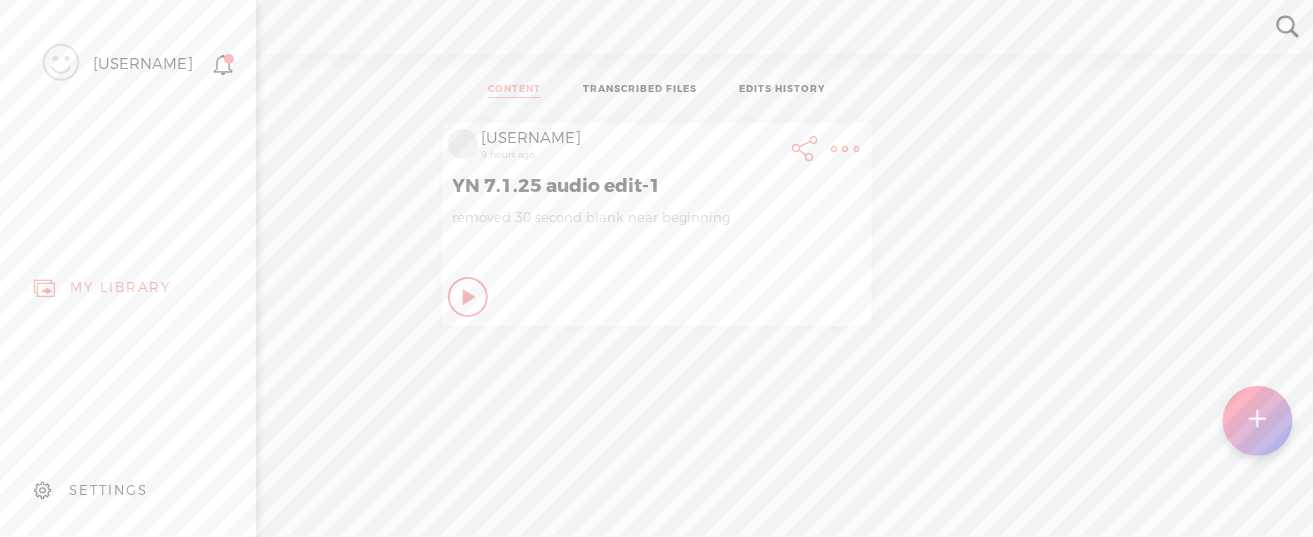 click on "SETTINGS" at bounding box center (108, 490) 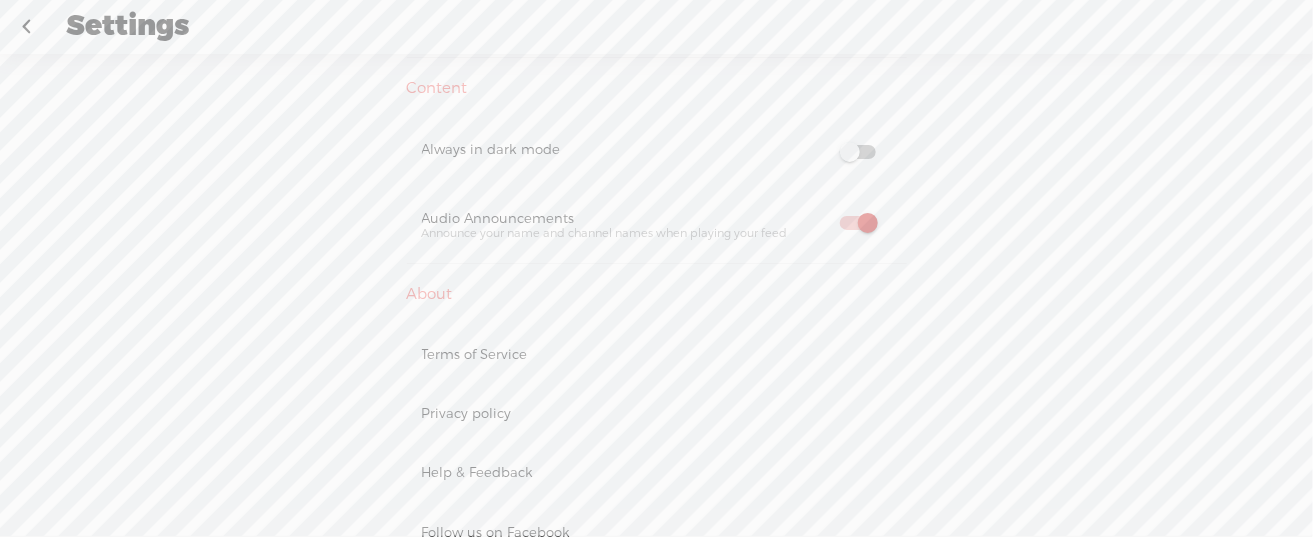 scroll, scrollTop: 1286, scrollLeft: 0, axis: vertical 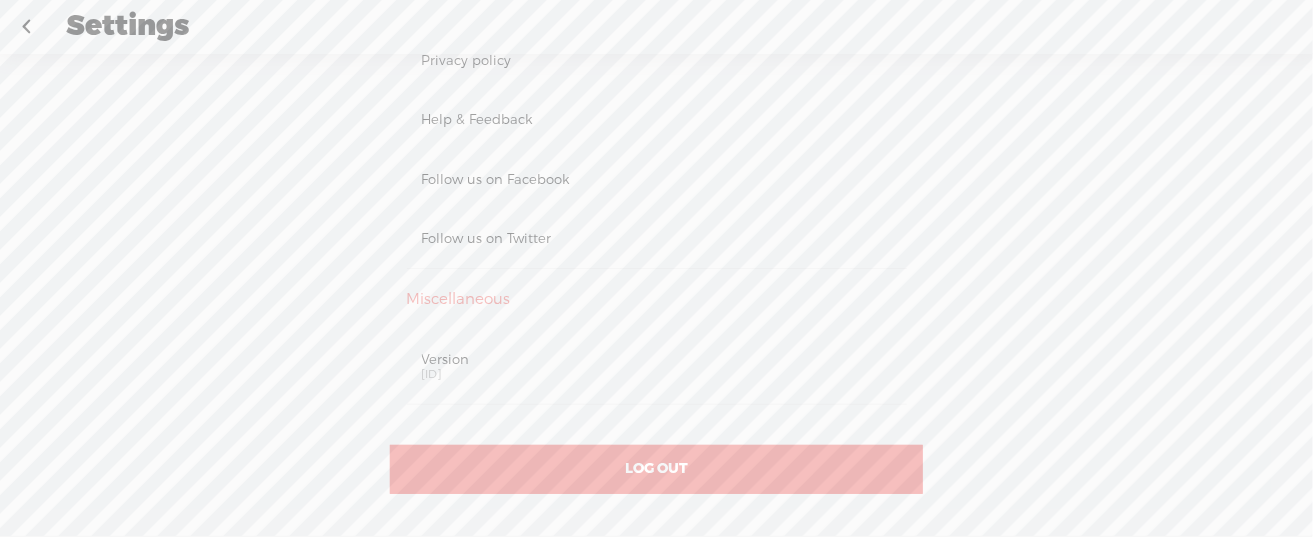 click on "LOG OUT" at bounding box center (656, 469) 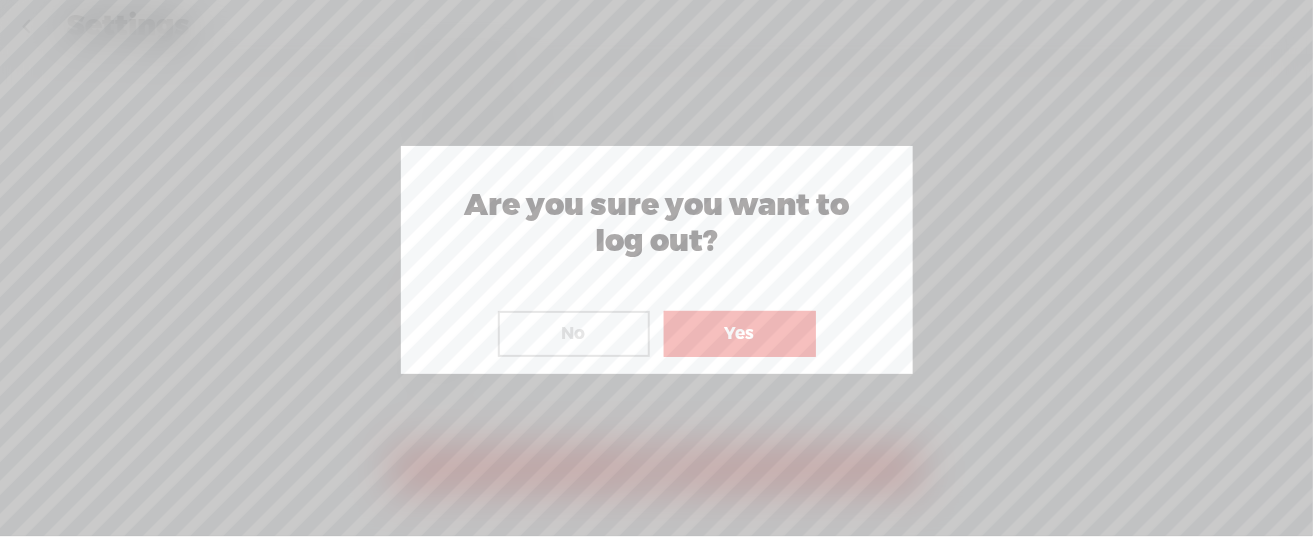 click on "Yes" at bounding box center (740, 334) 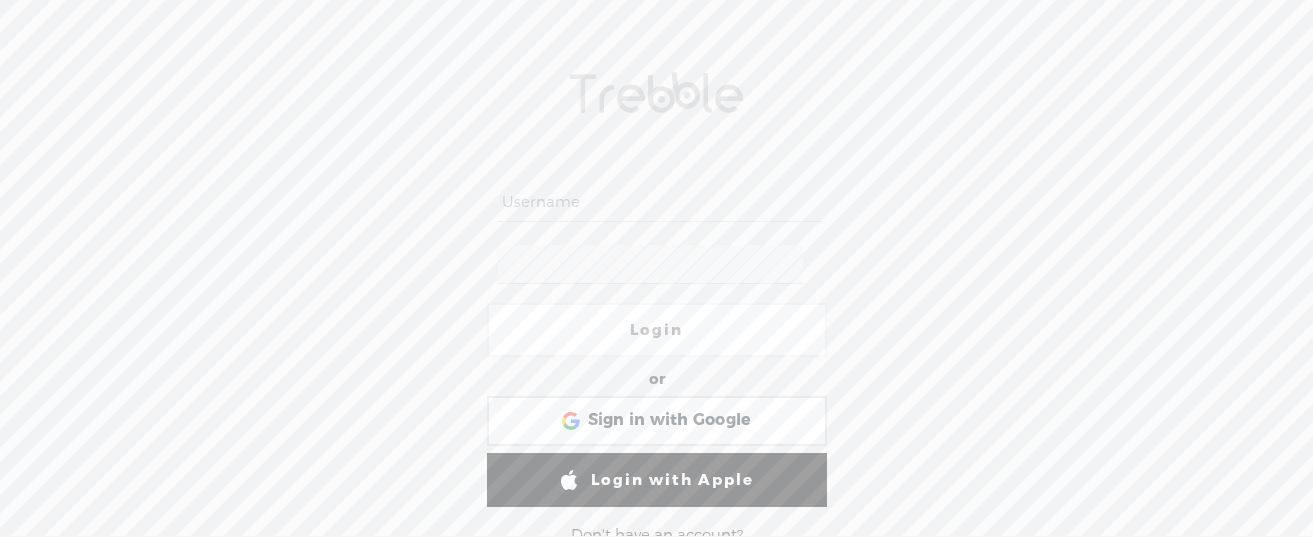 scroll, scrollTop: 0, scrollLeft: 0, axis: both 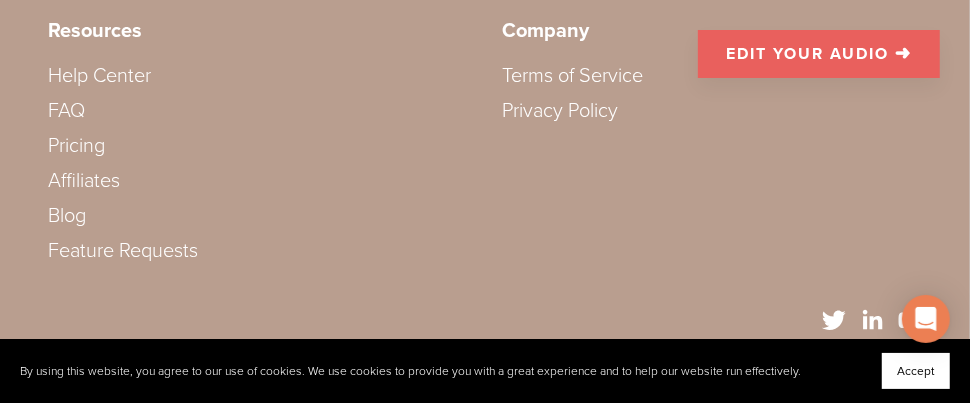 click on "FAQ" at bounding box center (67, 111) 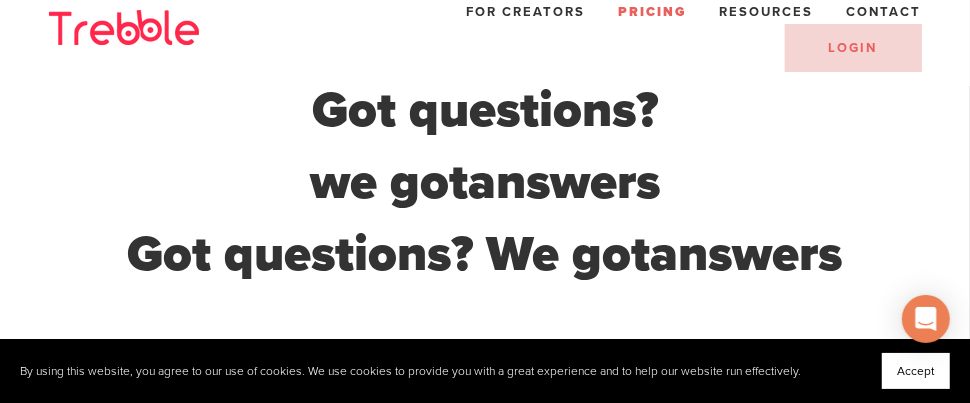 scroll, scrollTop: 0, scrollLeft: 0, axis: both 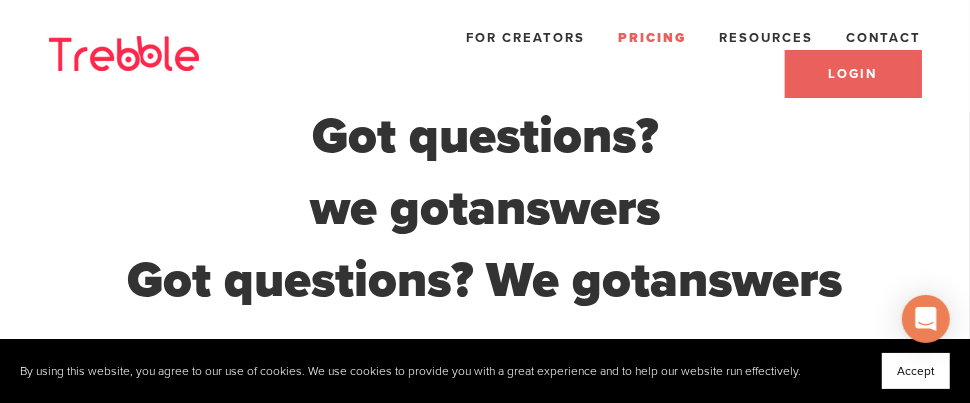 click on "LOGIN" at bounding box center (853, 74) 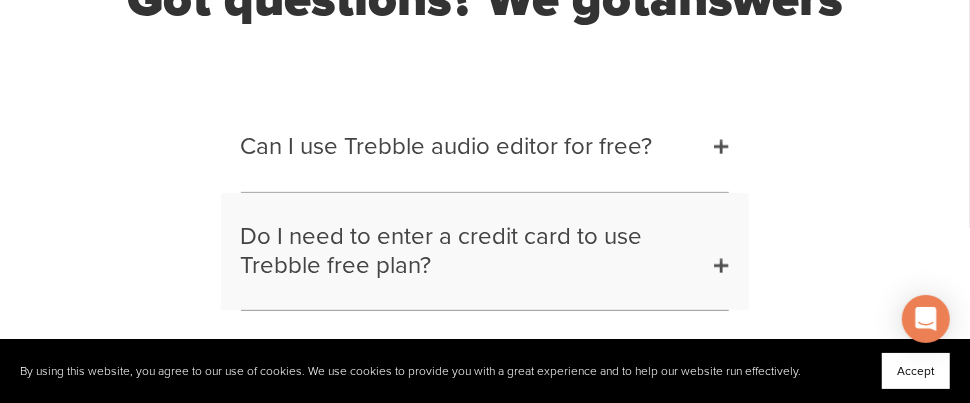 scroll, scrollTop: 0, scrollLeft: 0, axis: both 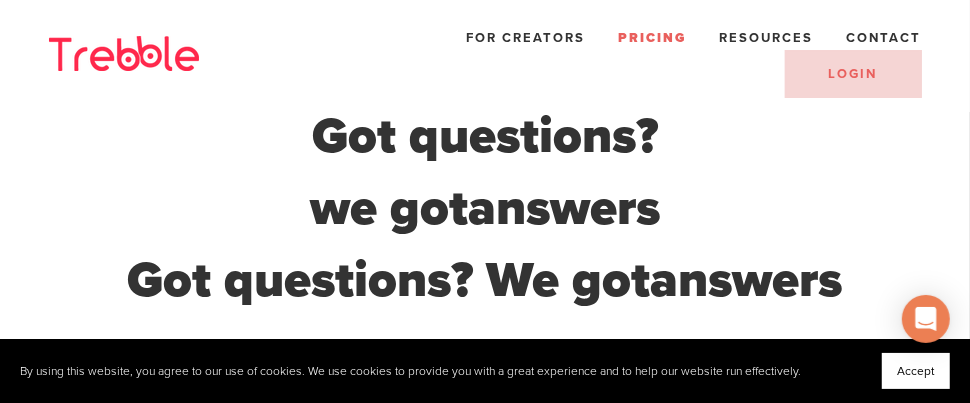 click on "Pricing" at bounding box center (653, 38) 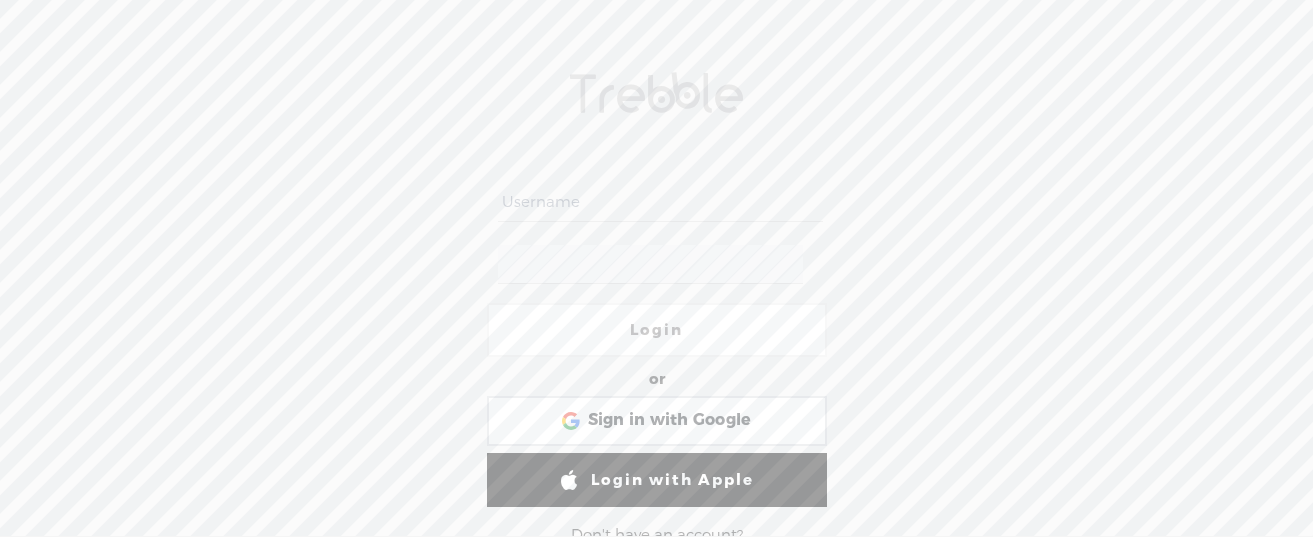 scroll, scrollTop: 0, scrollLeft: 0, axis: both 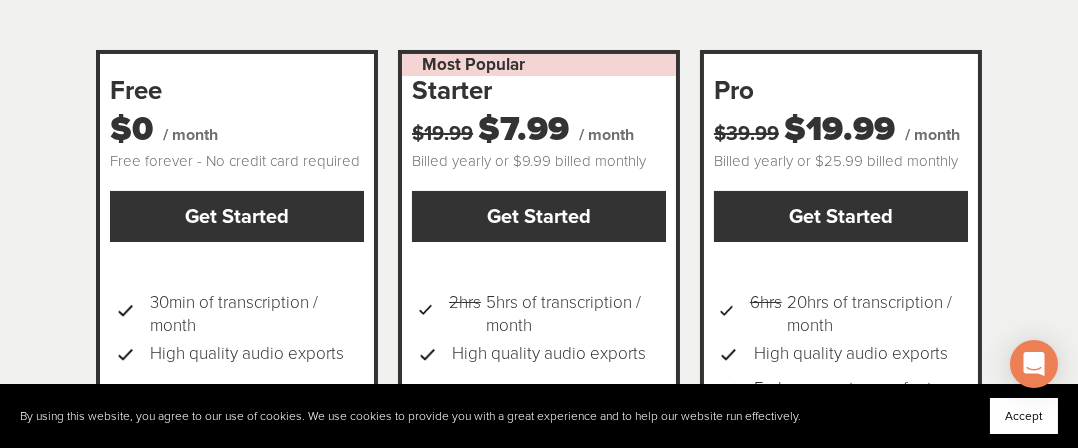 click on "Billed yearly or $9.99 billed monthly" at bounding box center [539, 162] 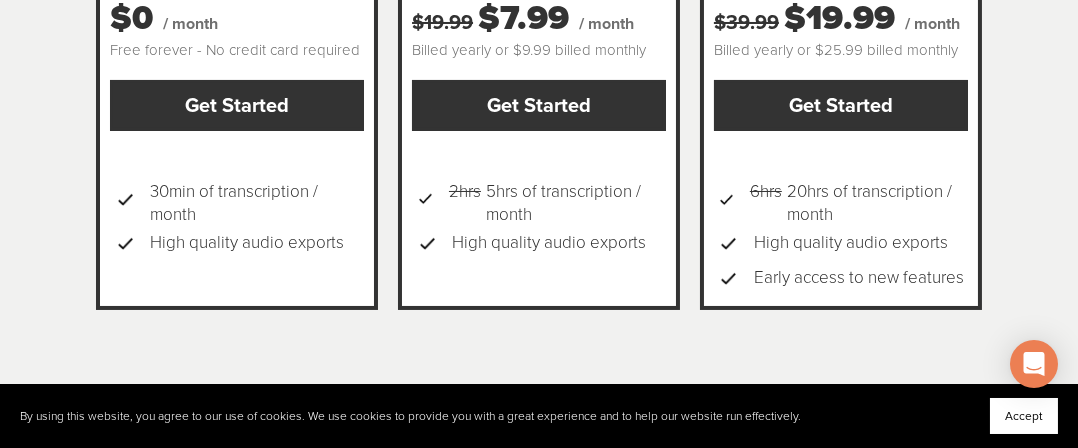 scroll, scrollTop: 0, scrollLeft: 0, axis: both 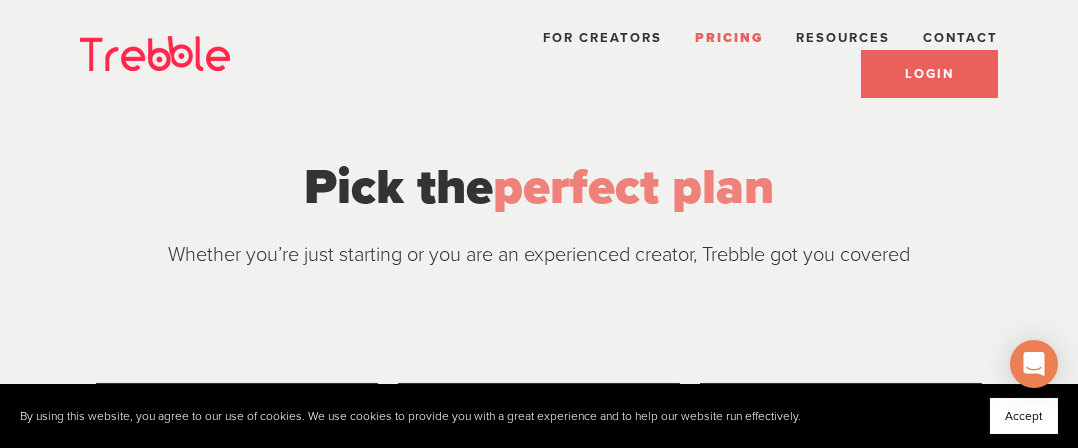 click on "LOGIN" at bounding box center [929, 74] 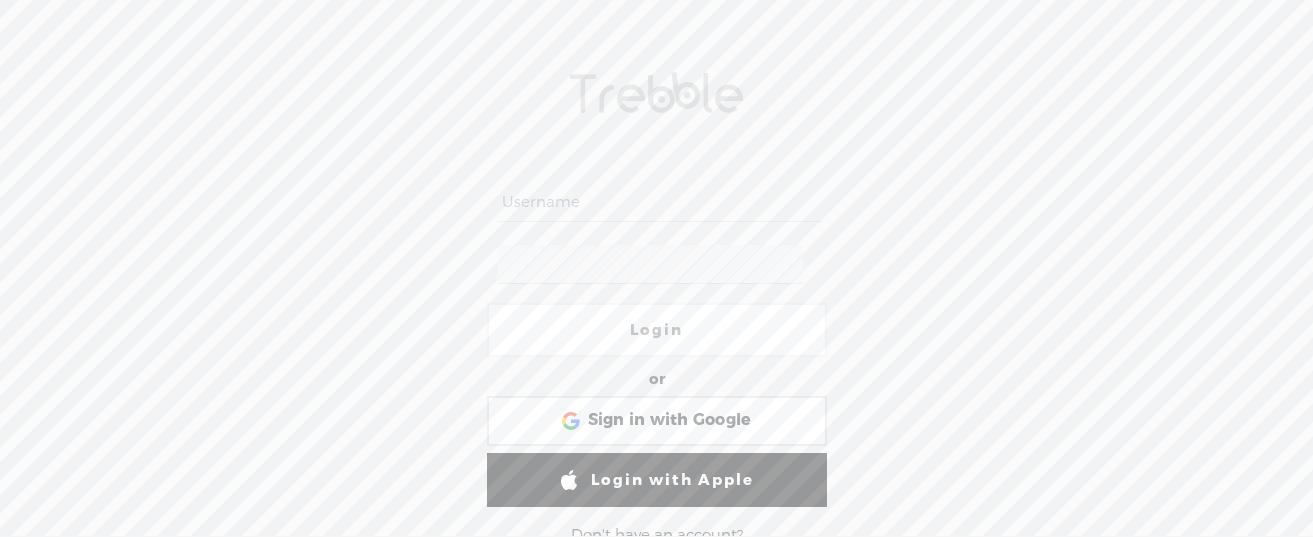 scroll, scrollTop: 0, scrollLeft: 0, axis: both 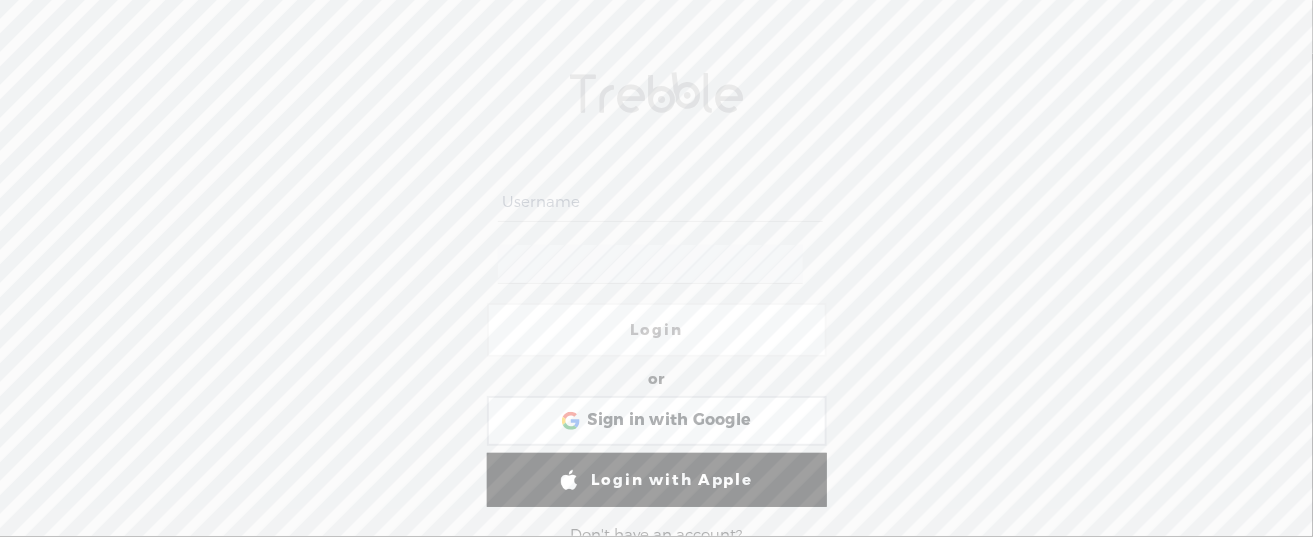 click at bounding box center [660, 202] 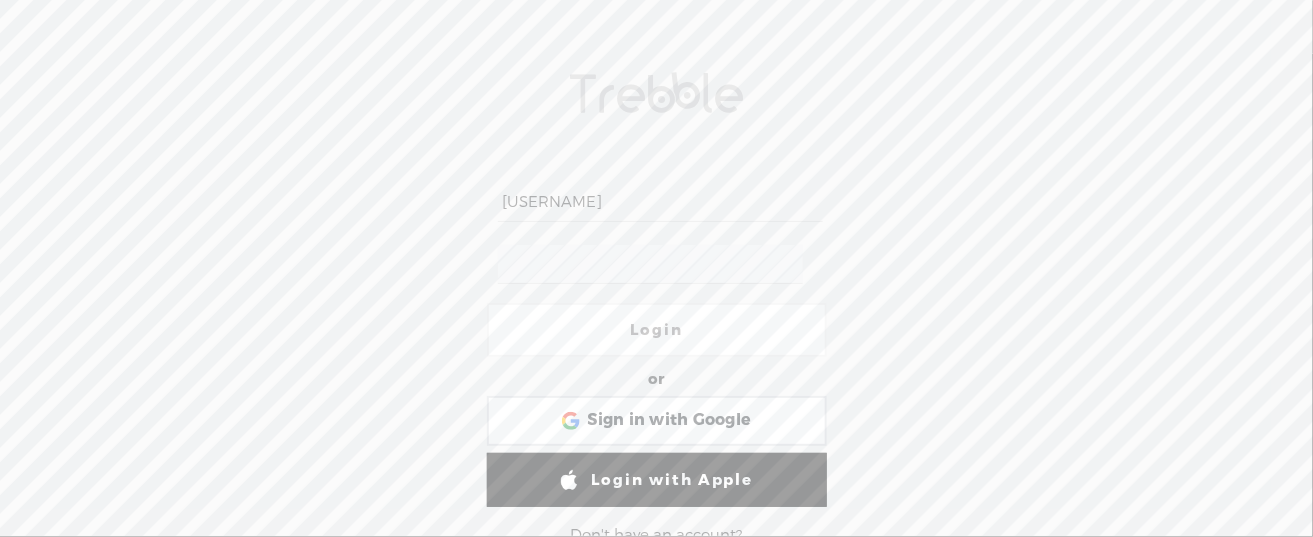 type on "[USERNAME]" 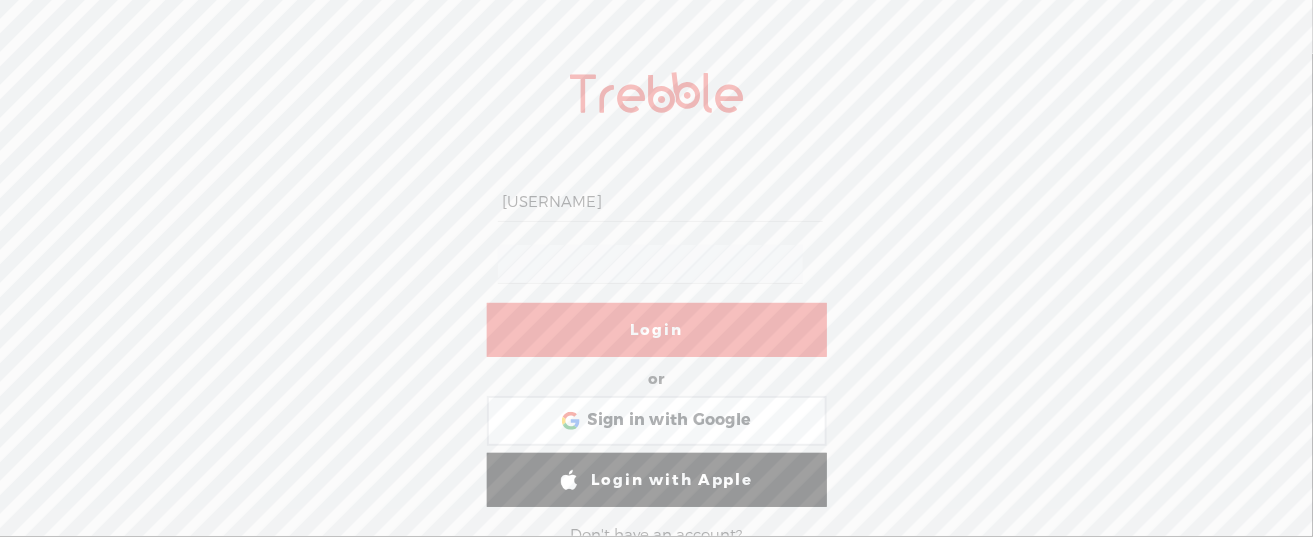 click on "Login" at bounding box center (657, 330) 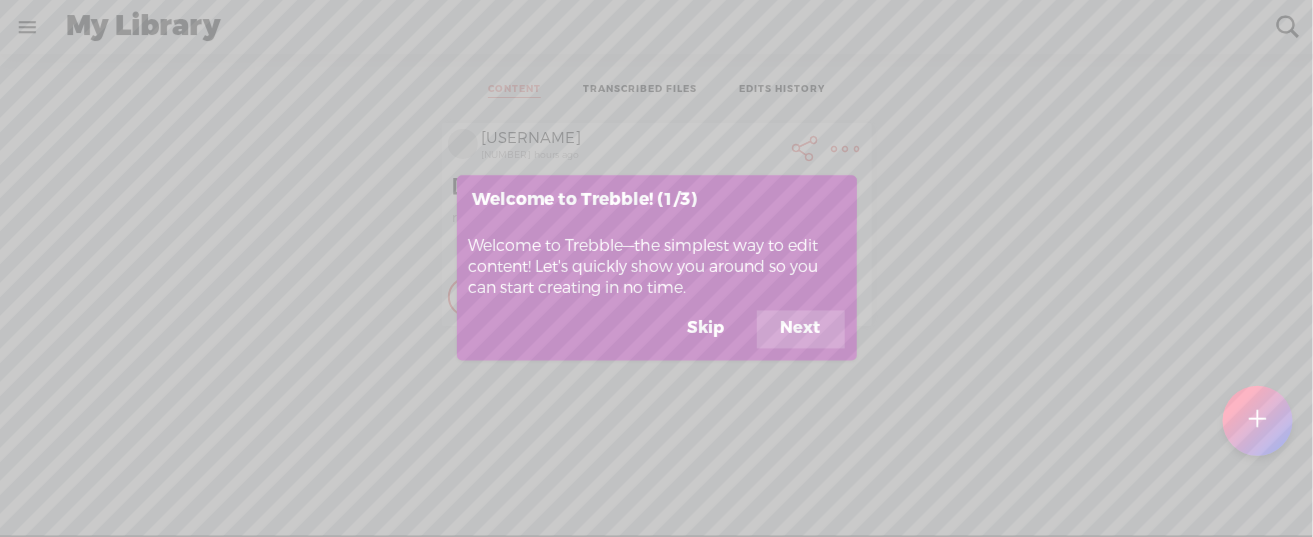click on "Next" at bounding box center (801, 330) 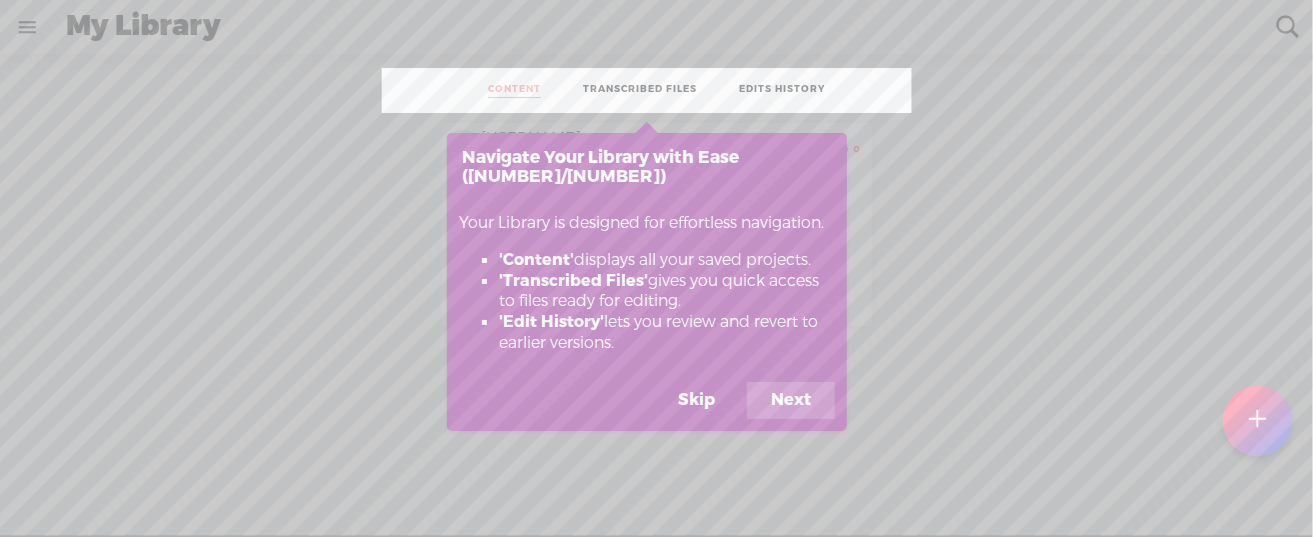 click on "Skip" at bounding box center (696, 401) 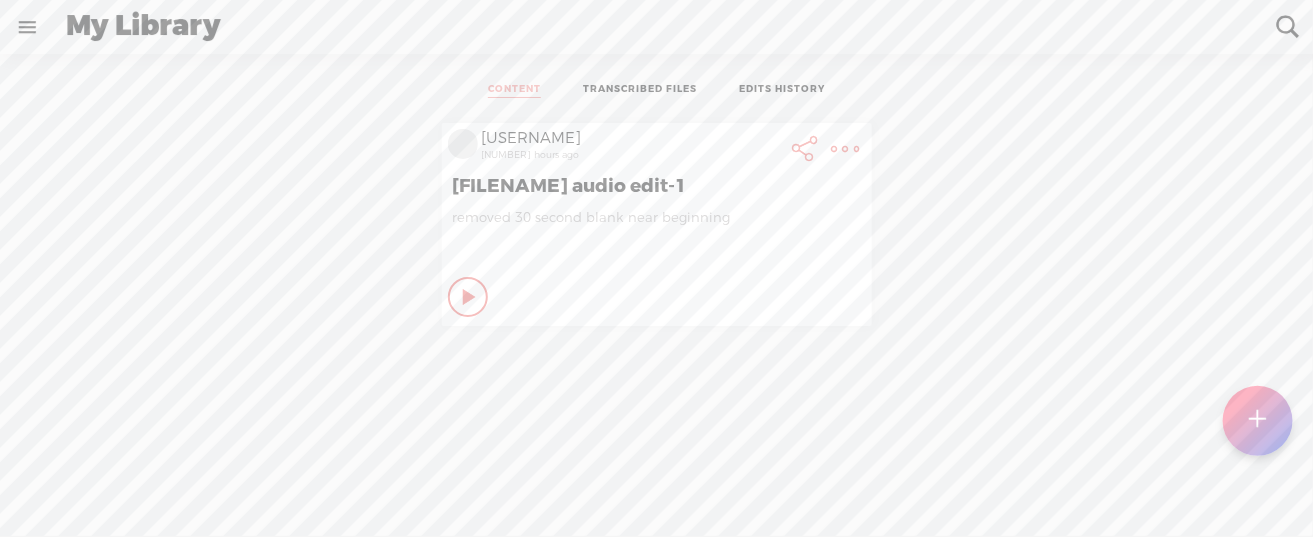 click at bounding box center [27, 27] 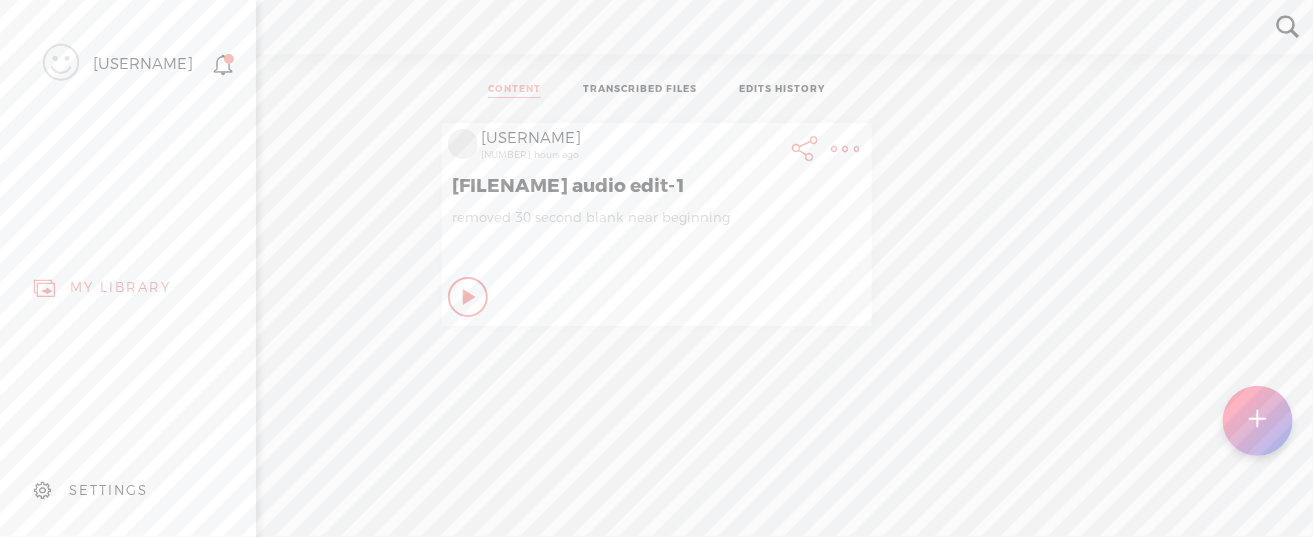 click on "SETTINGS" at bounding box center (108, 490) 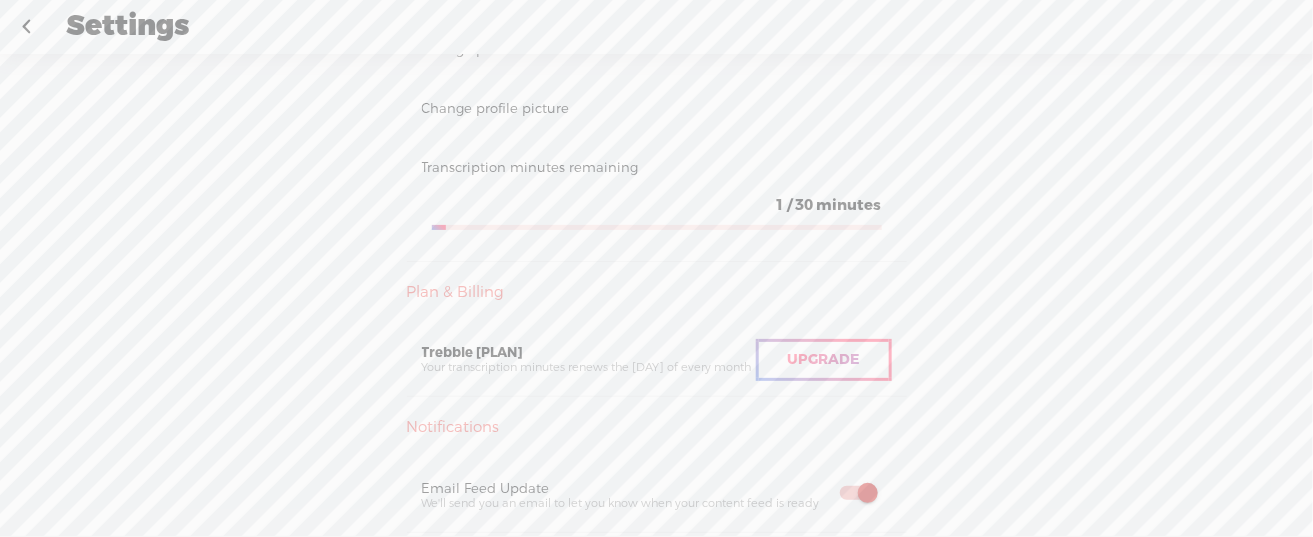 scroll, scrollTop: 400, scrollLeft: 0, axis: vertical 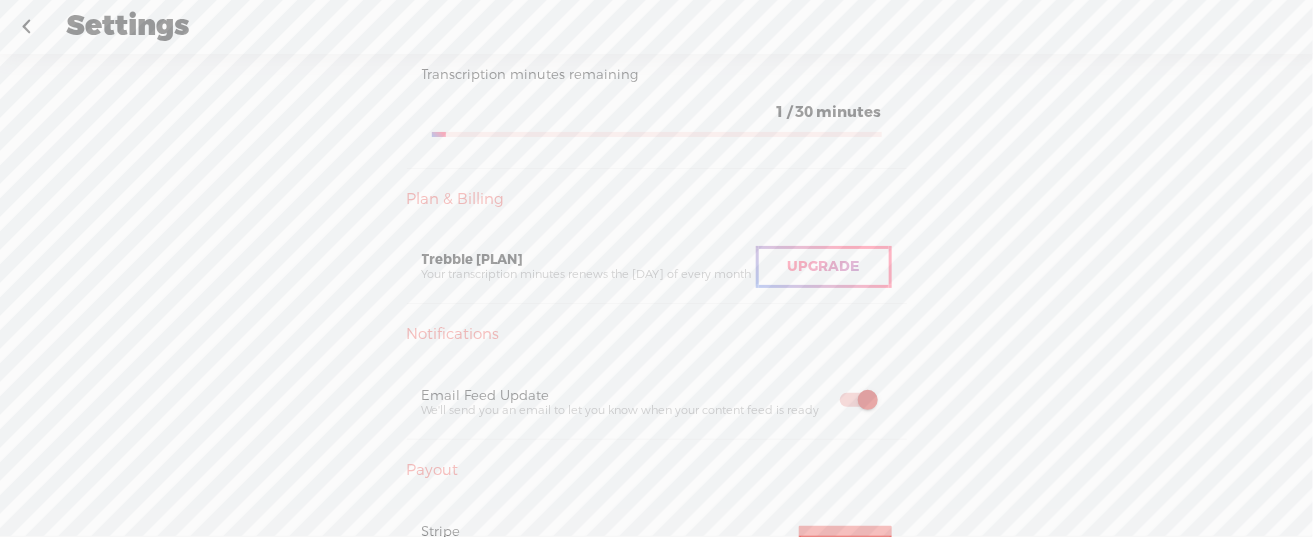 click on "Upgrade" at bounding box center [824, 266] 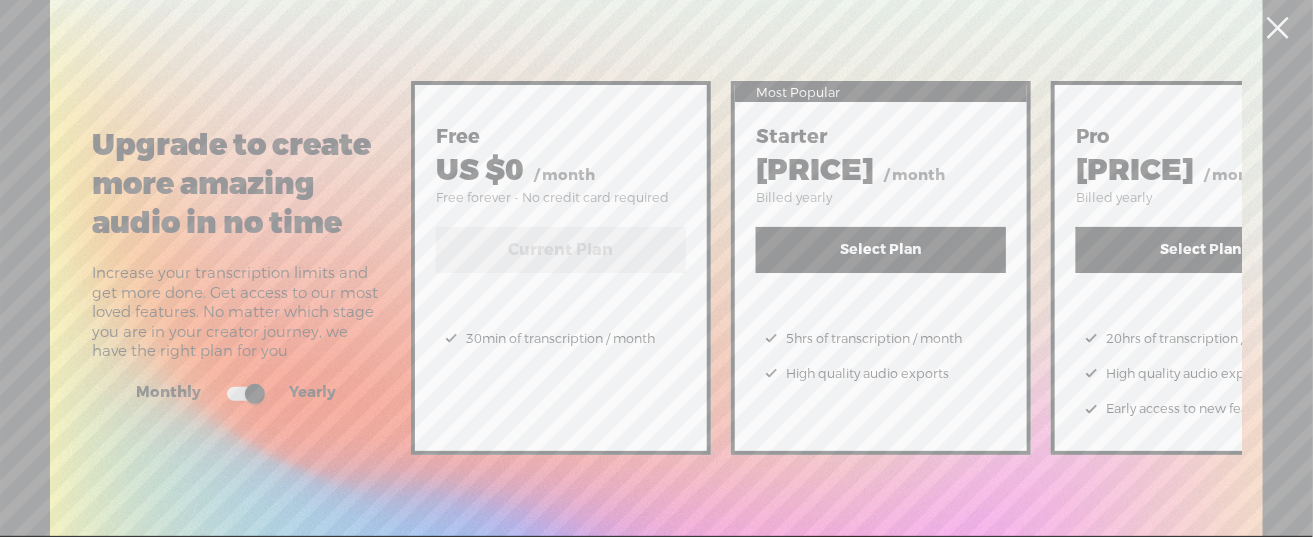 click at bounding box center (245, 394) 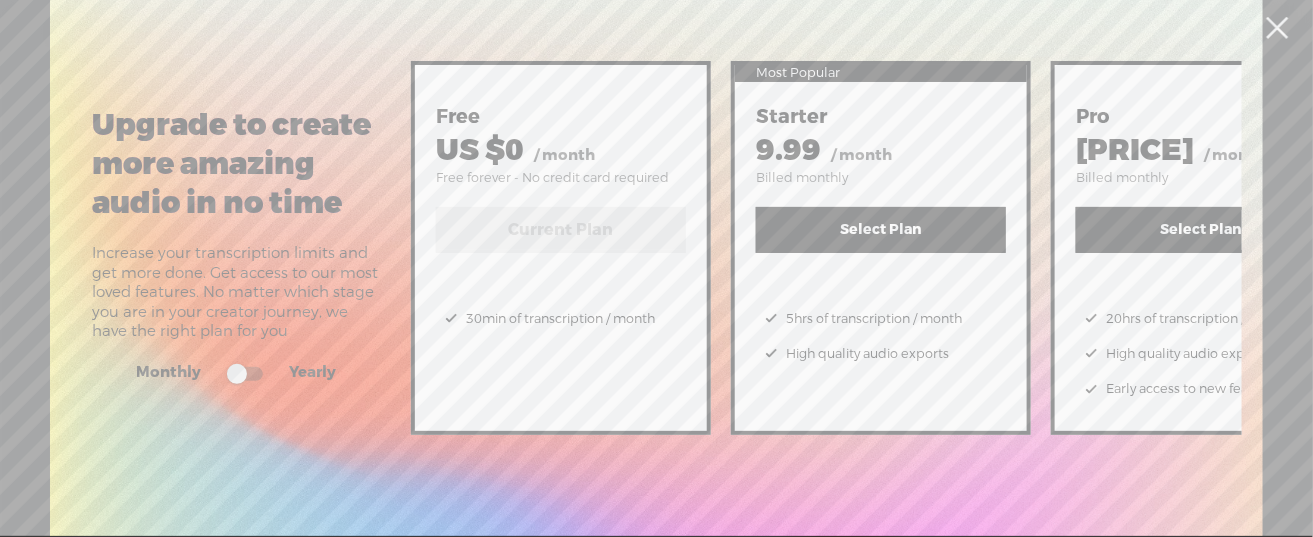 scroll, scrollTop: 32, scrollLeft: 0, axis: vertical 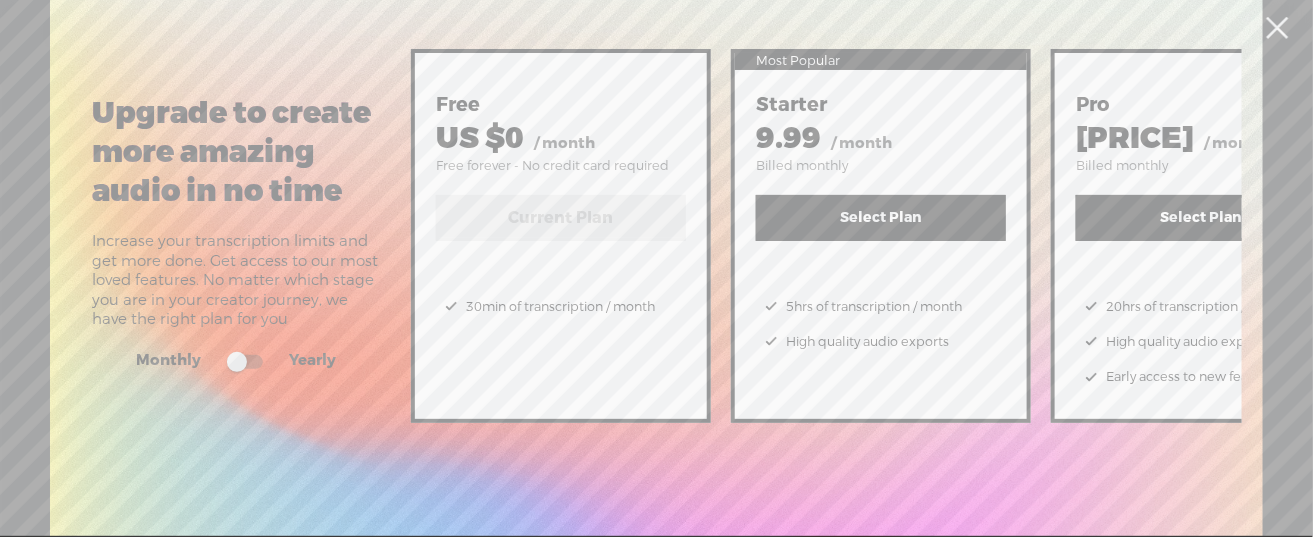 click on "Select Plan" at bounding box center [881, 218] 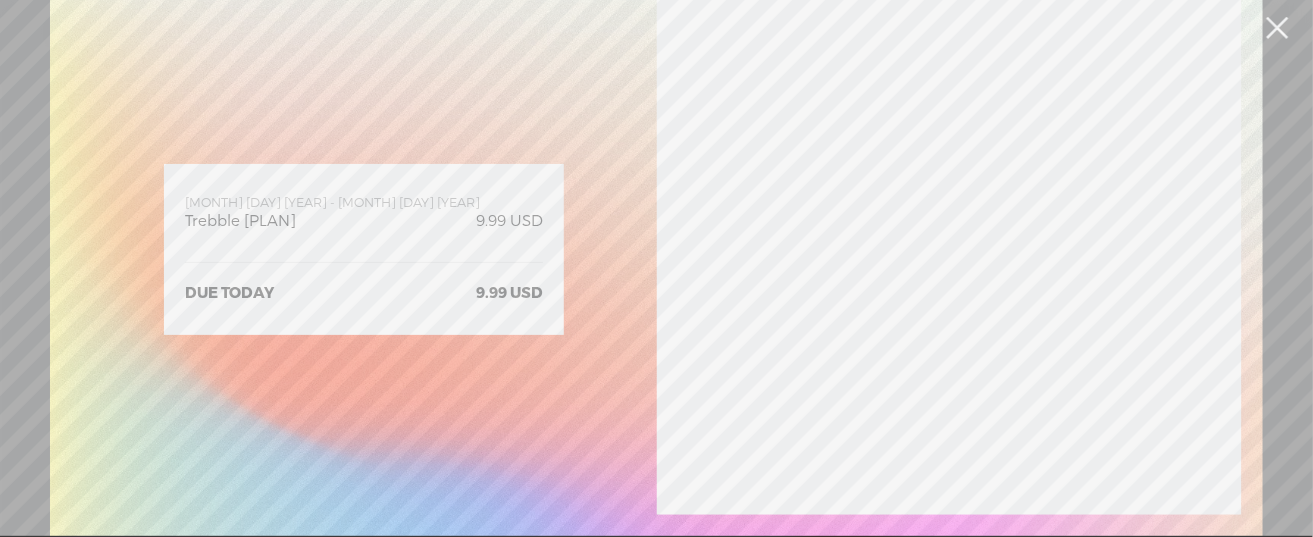 scroll, scrollTop: 0, scrollLeft: 0, axis: both 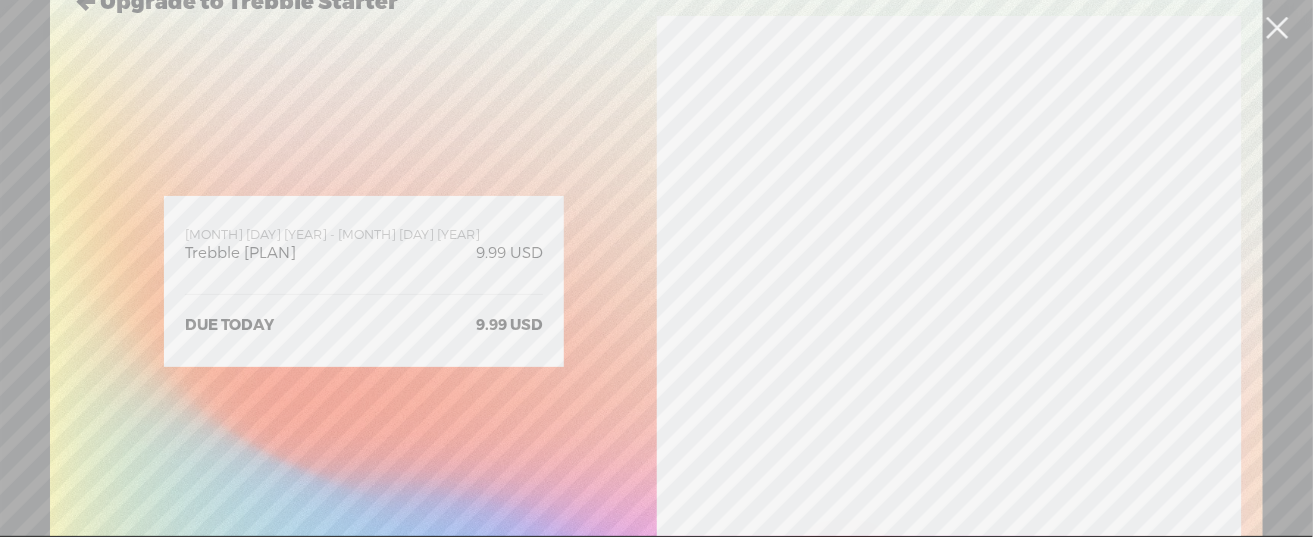 click at bounding box center (1278, 28) 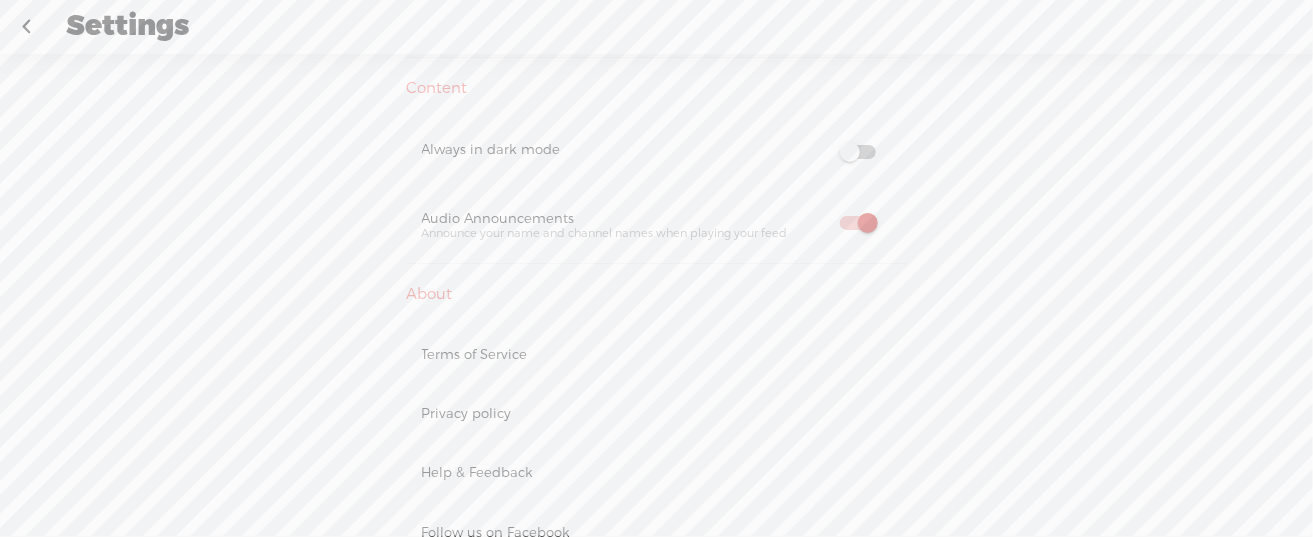 scroll, scrollTop: 1286, scrollLeft: 0, axis: vertical 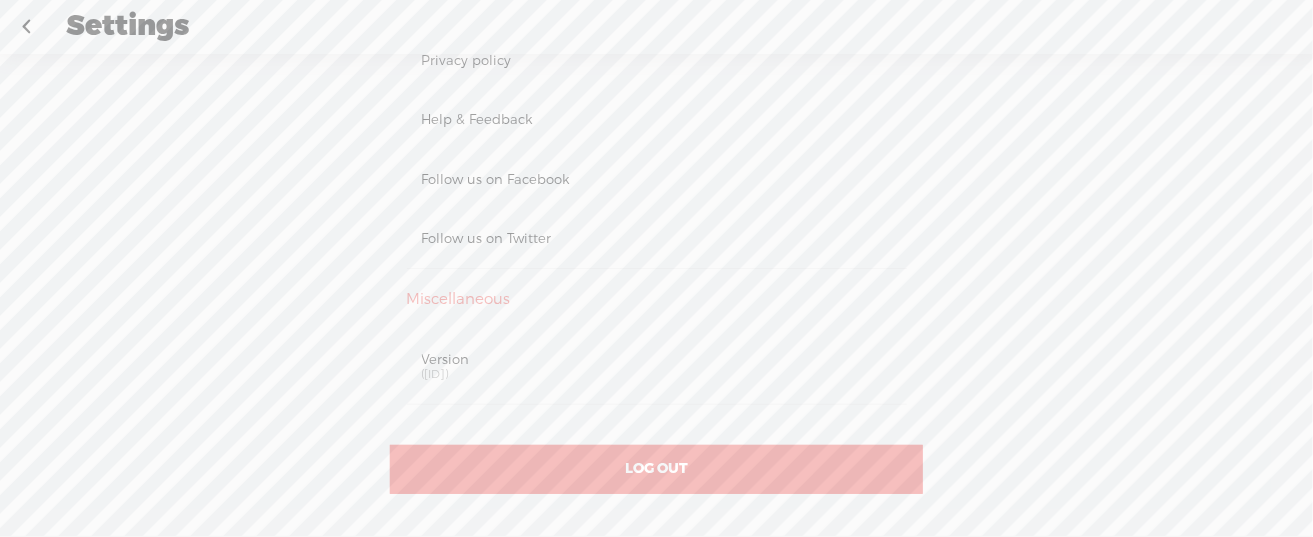 click on "LOG OUT" at bounding box center [656, 469] 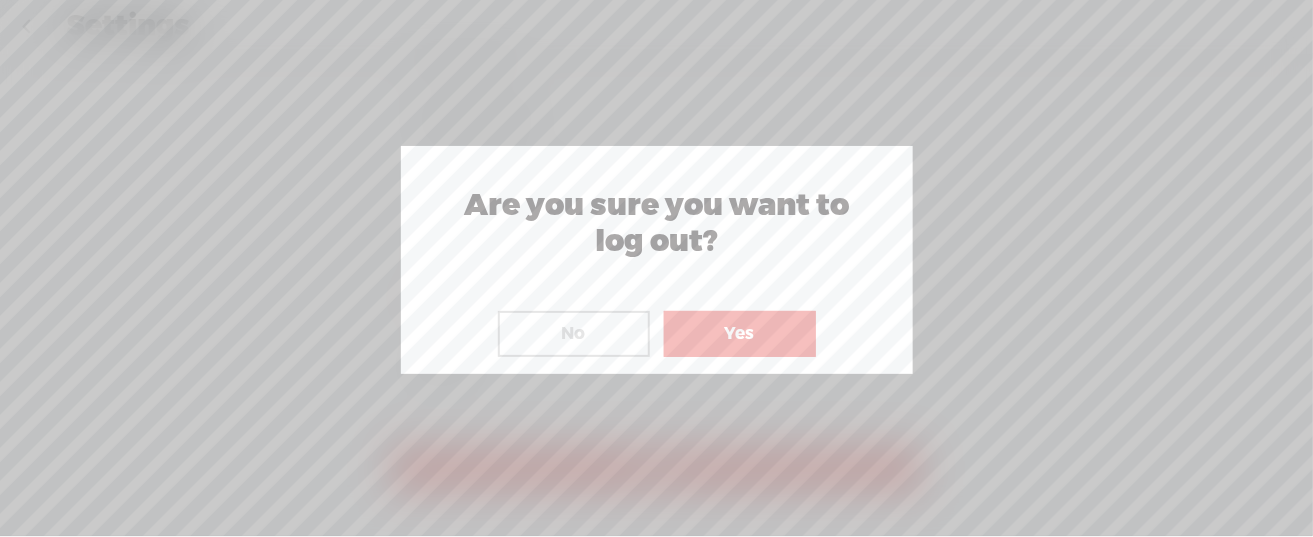 click on "Yes" at bounding box center (740, 334) 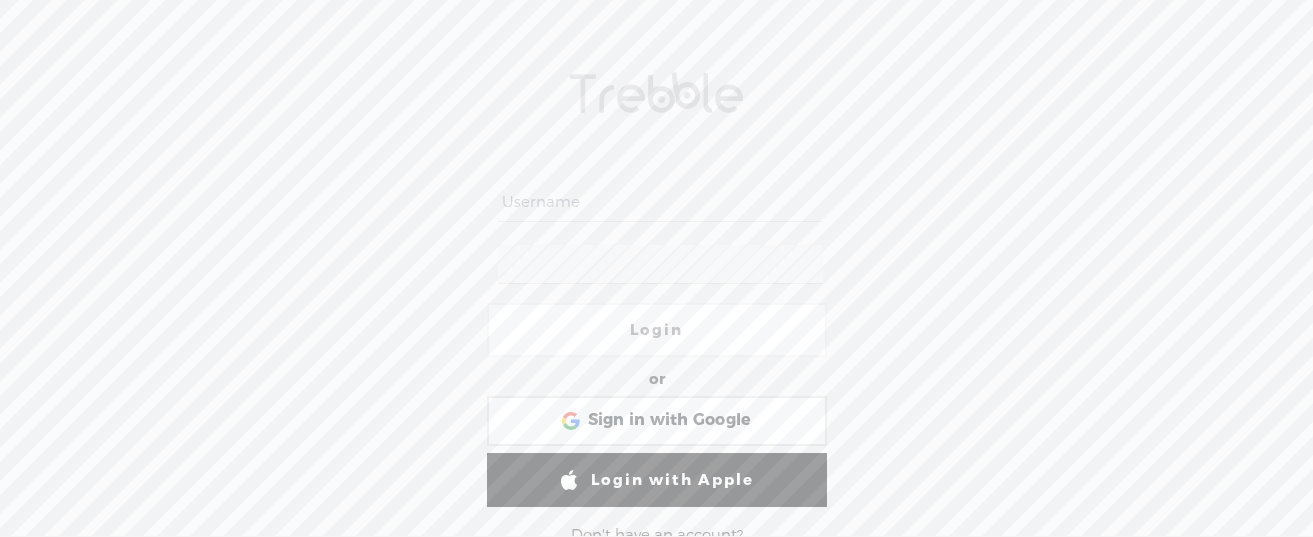 scroll, scrollTop: 0, scrollLeft: 0, axis: both 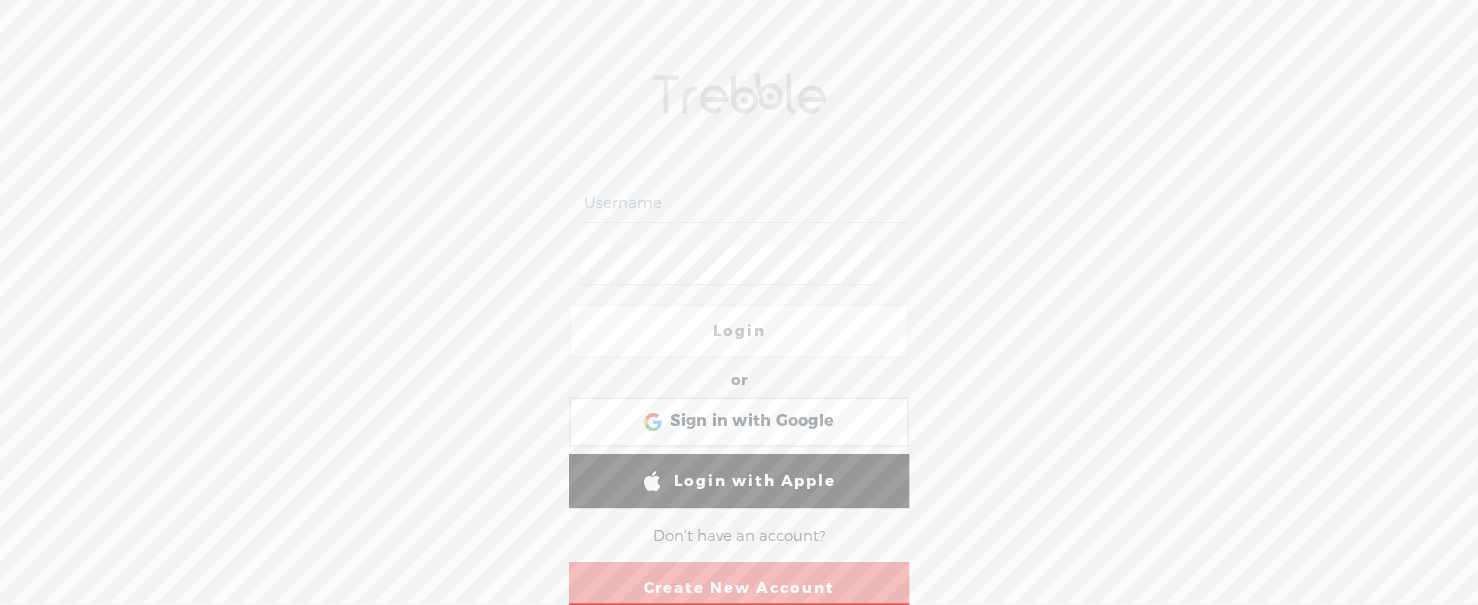 click on "Create New Account" at bounding box center [739, 588] 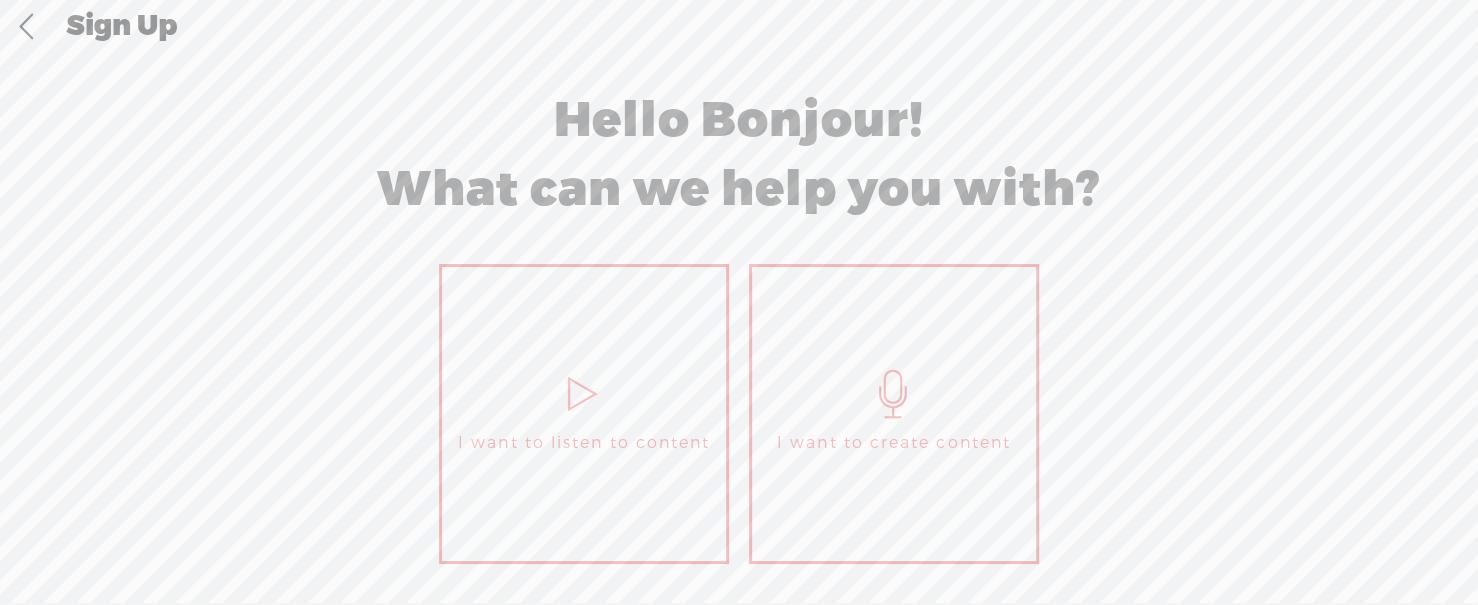 scroll, scrollTop: 102, scrollLeft: 0, axis: vertical 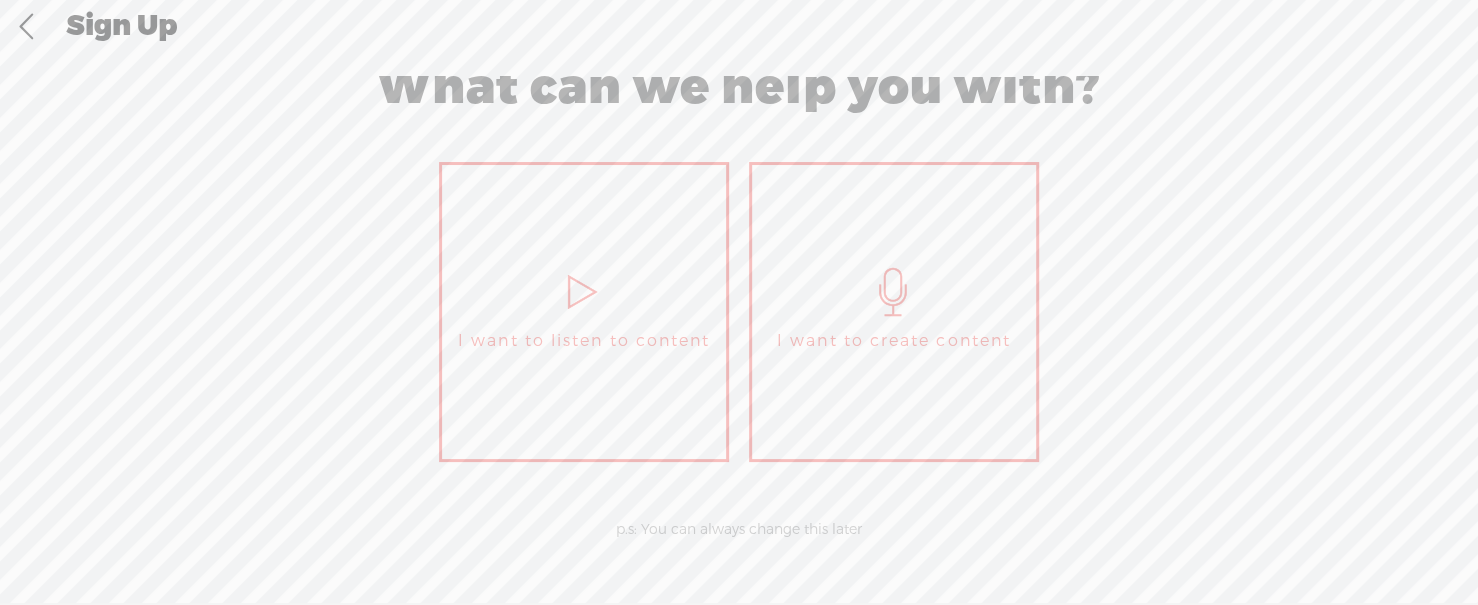 click on "I want to create content" at bounding box center (894, 341) 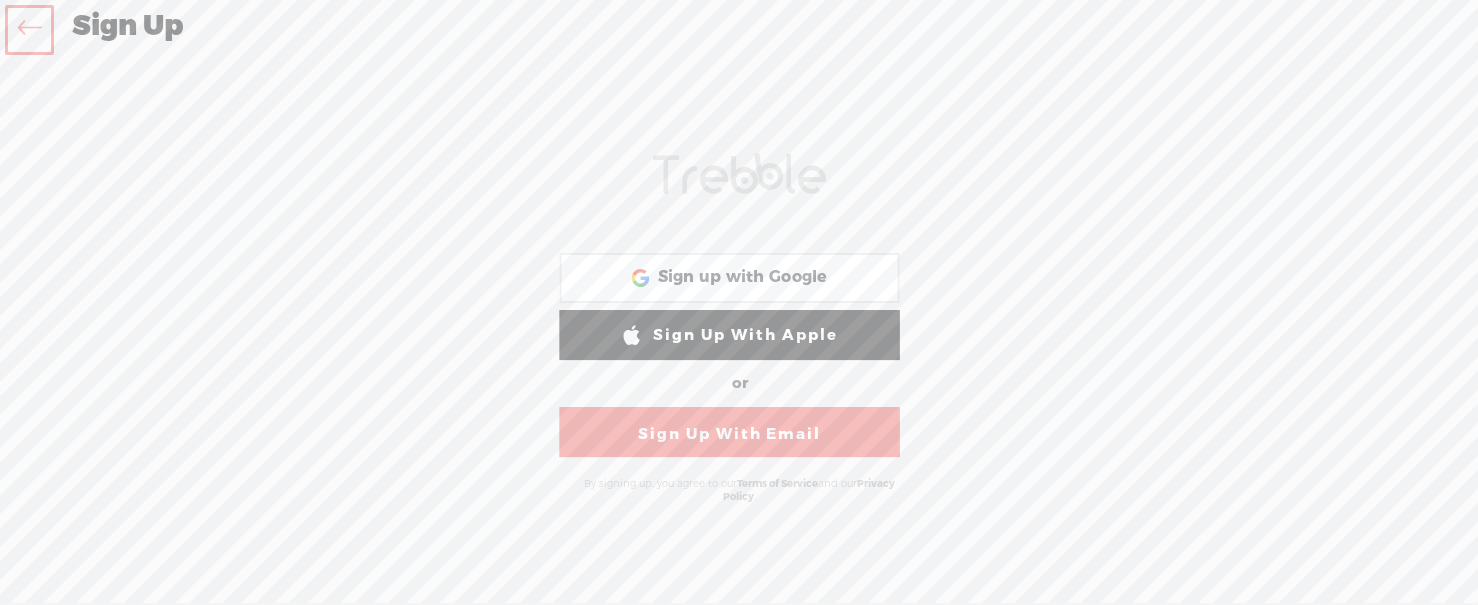 click on "Sign Up With Email" at bounding box center [729, 432] 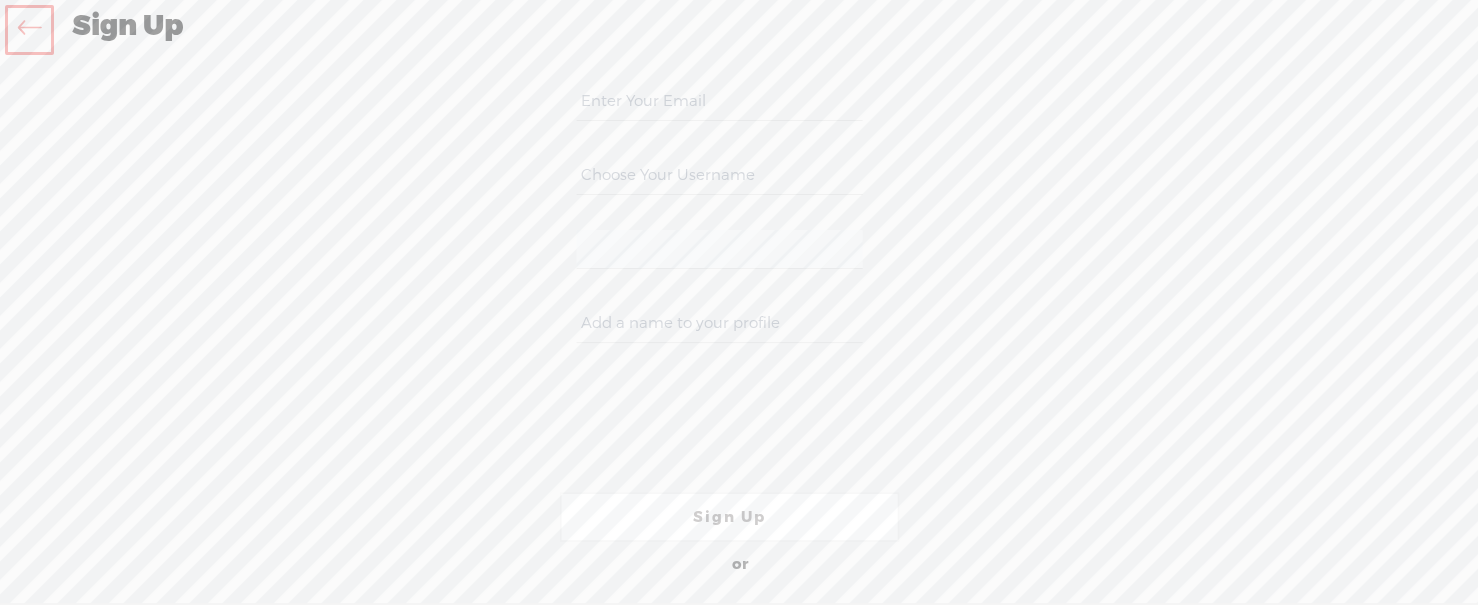 click at bounding box center [718, 101] 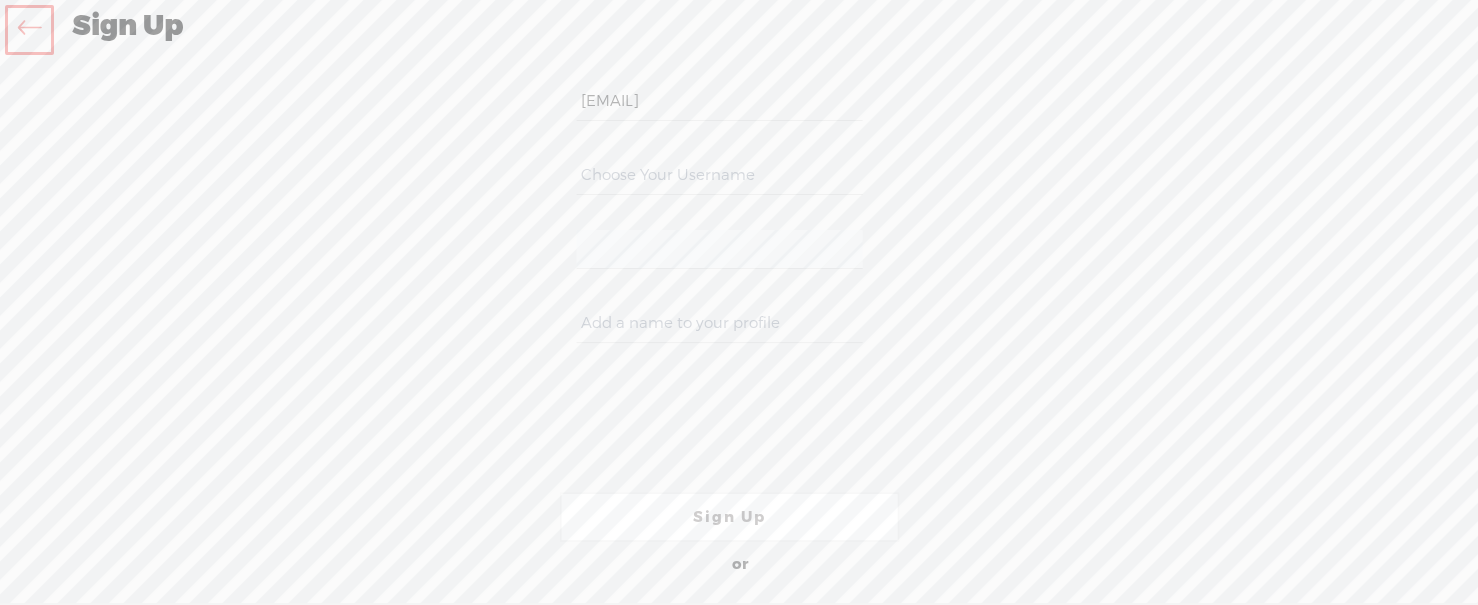 type on "[EMAIL]" 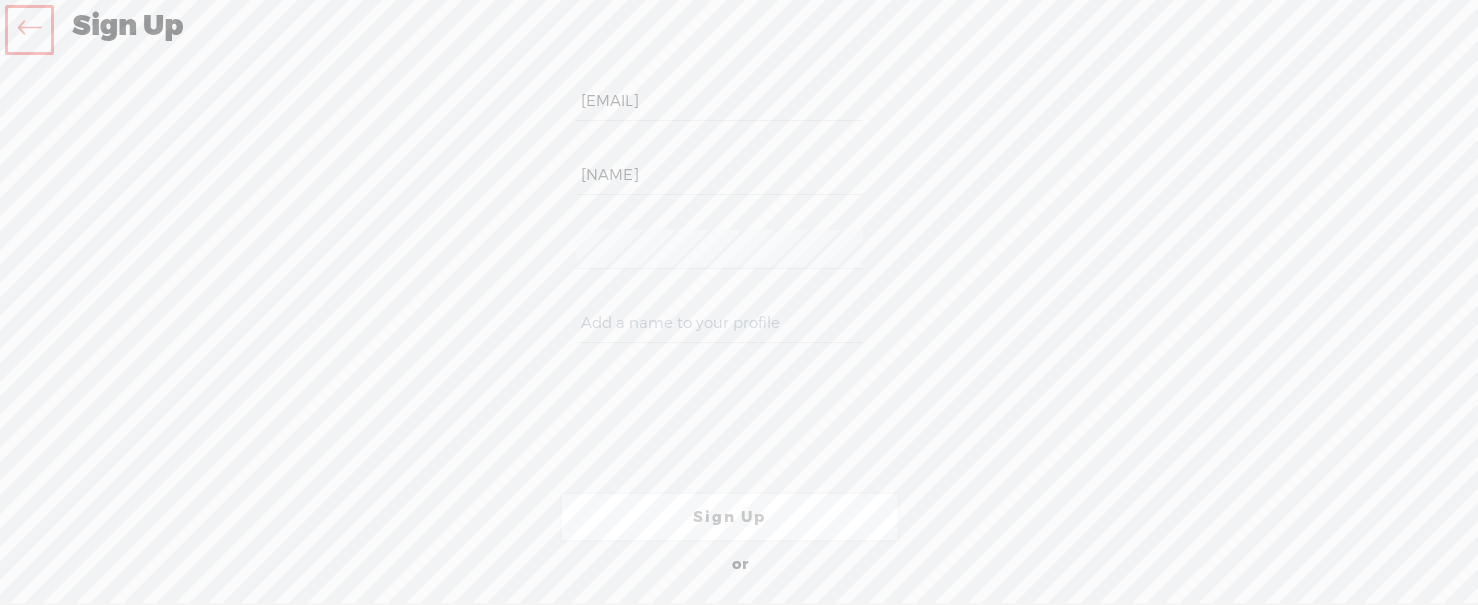 drag, startPoint x: 585, startPoint y: 173, endPoint x: 570, endPoint y: 177, distance: 15.524175 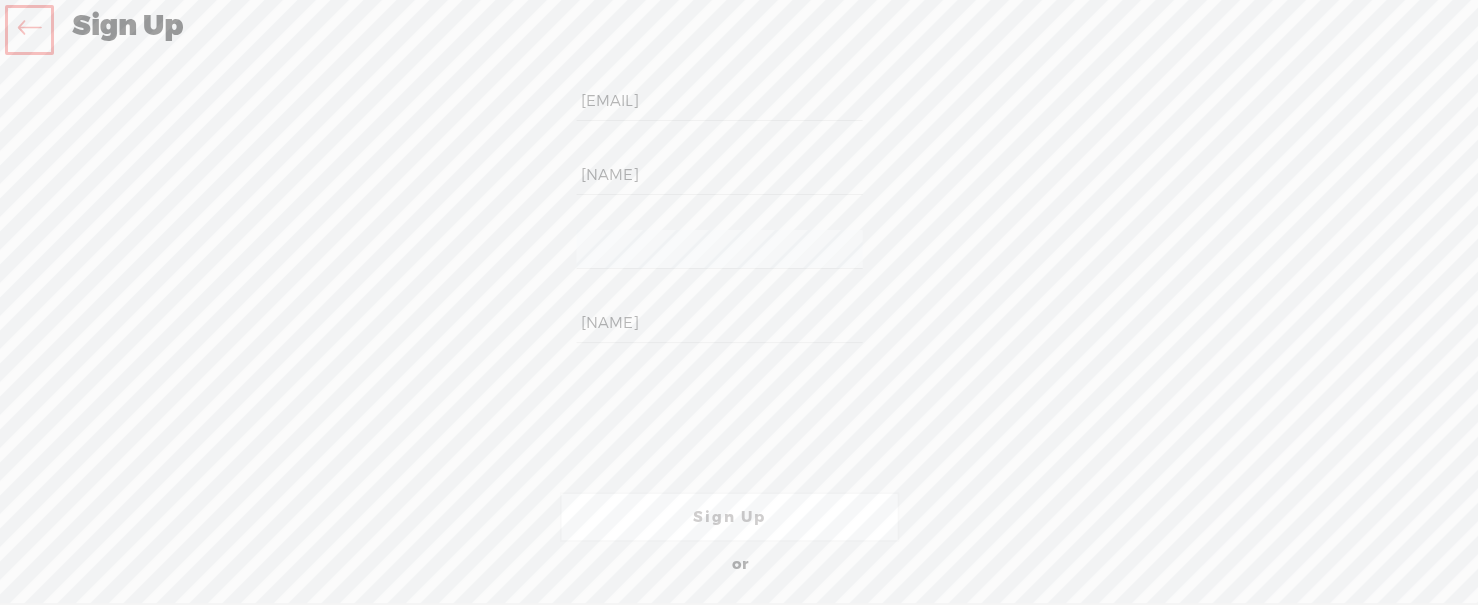 type on "[NAME]" 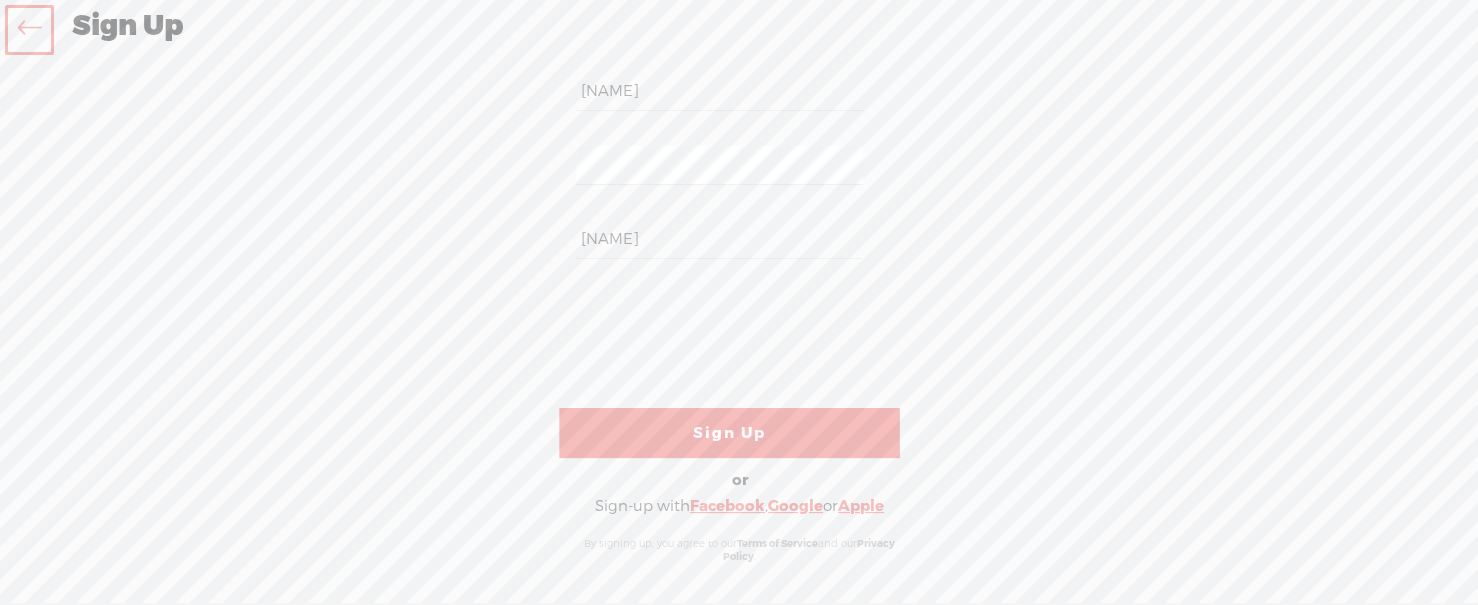scroll, scrollTop: 85, scrollLeft: 0, axis: vertical 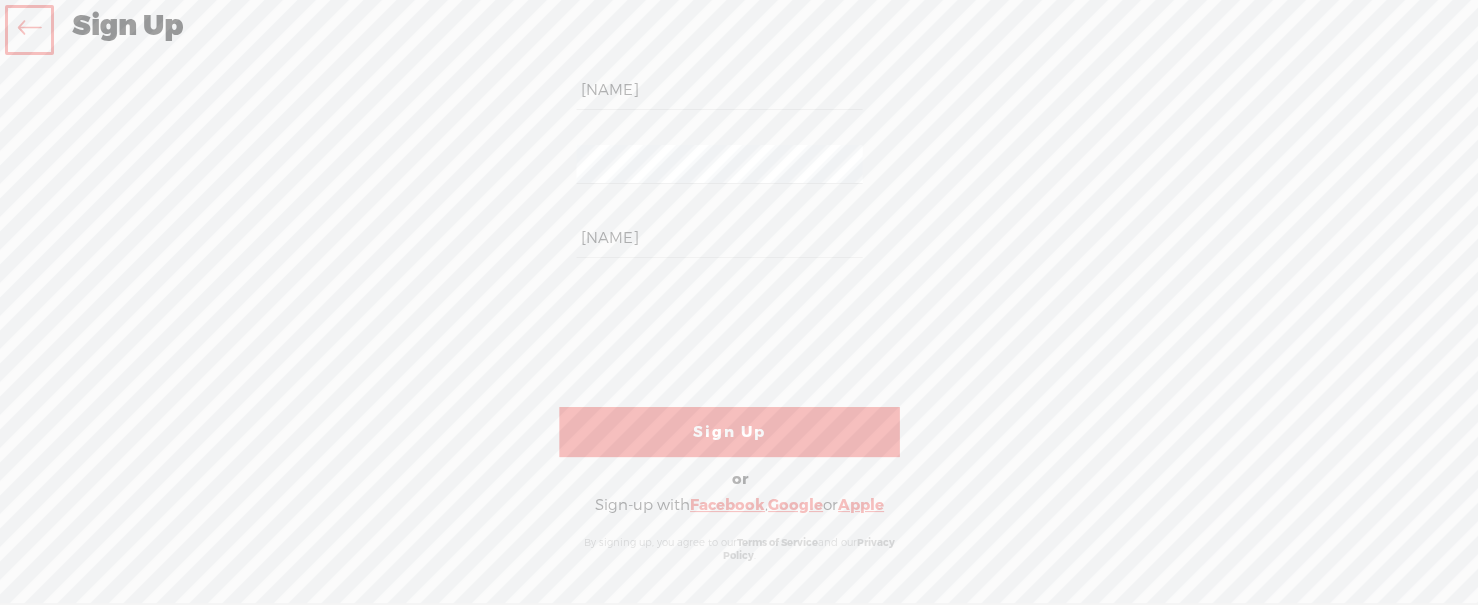 click on "Sign Up" at bounding box center [729, 432] 